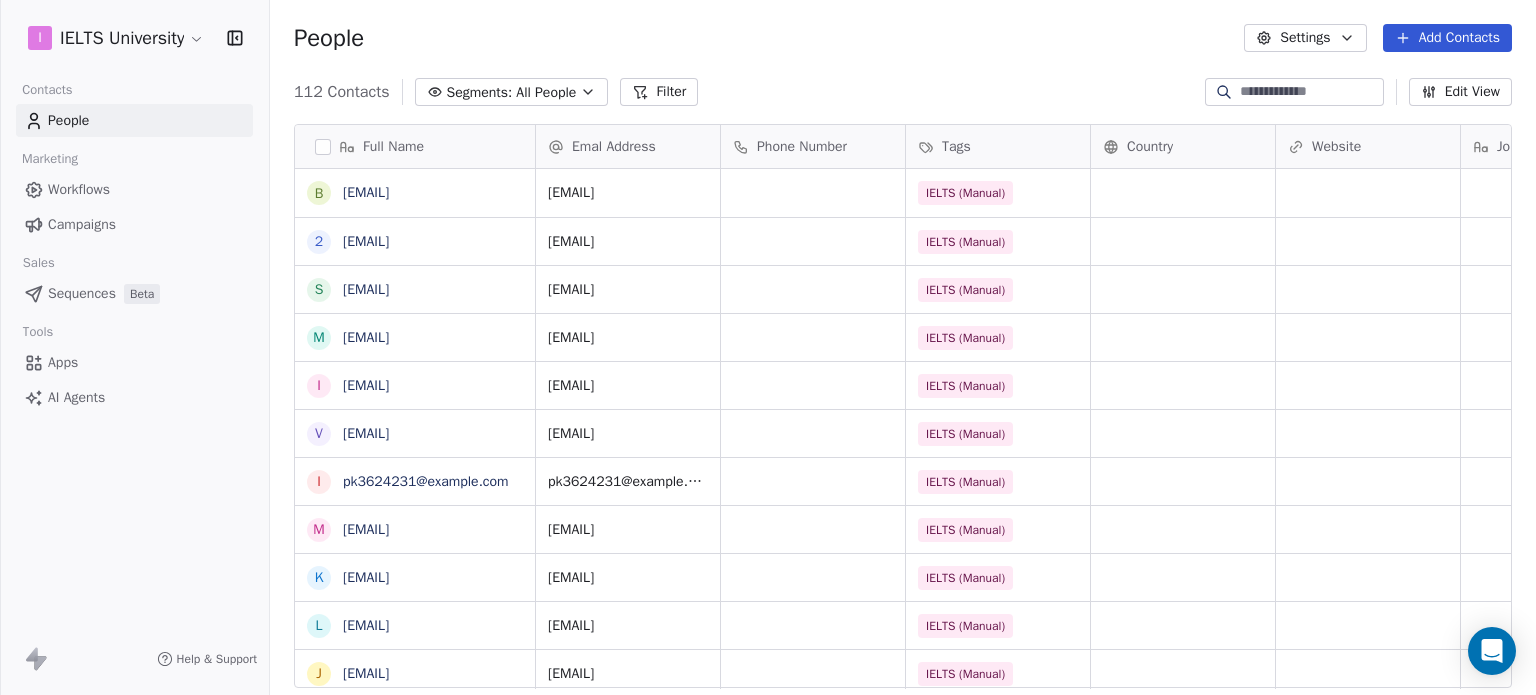 scroll, scrollTop: 0, scrollLeft: 0, axis: both 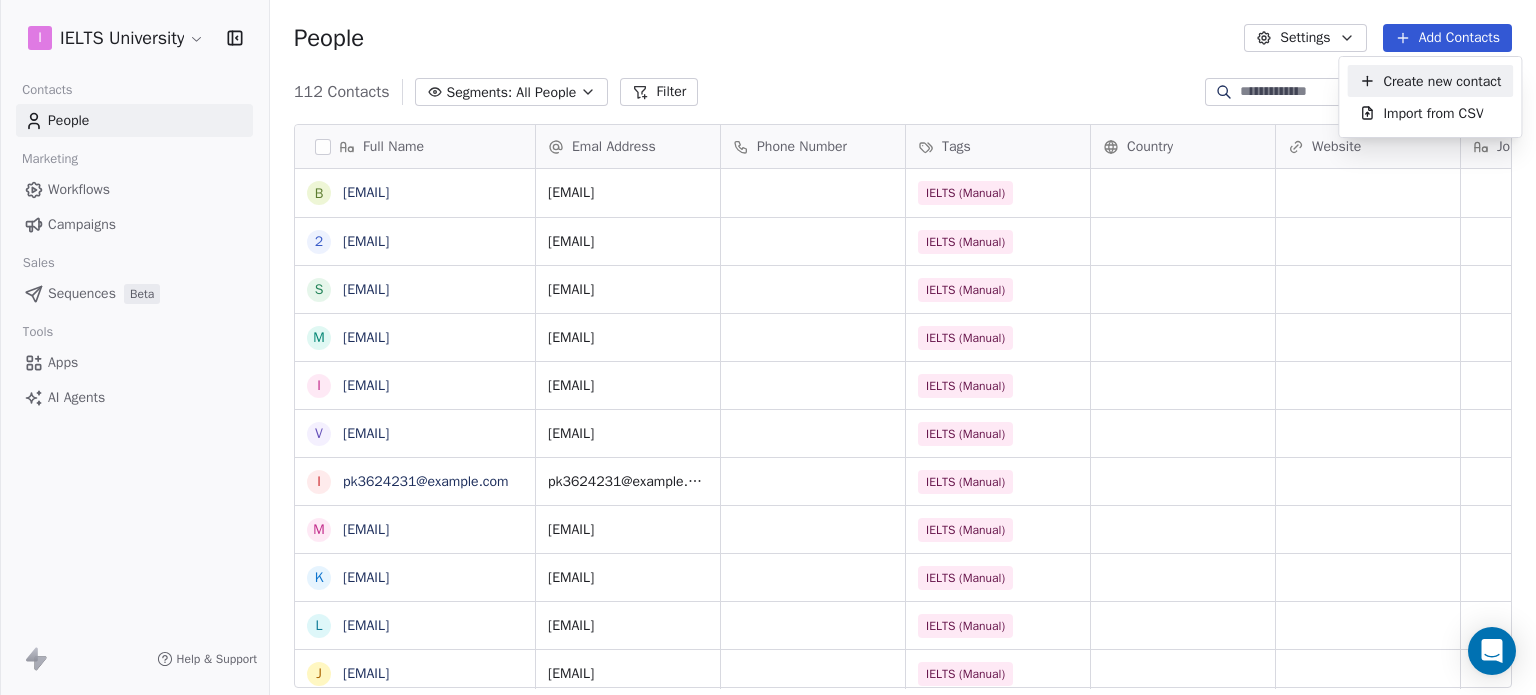 click on "Create new contact" at bounding box center (1430, 81) 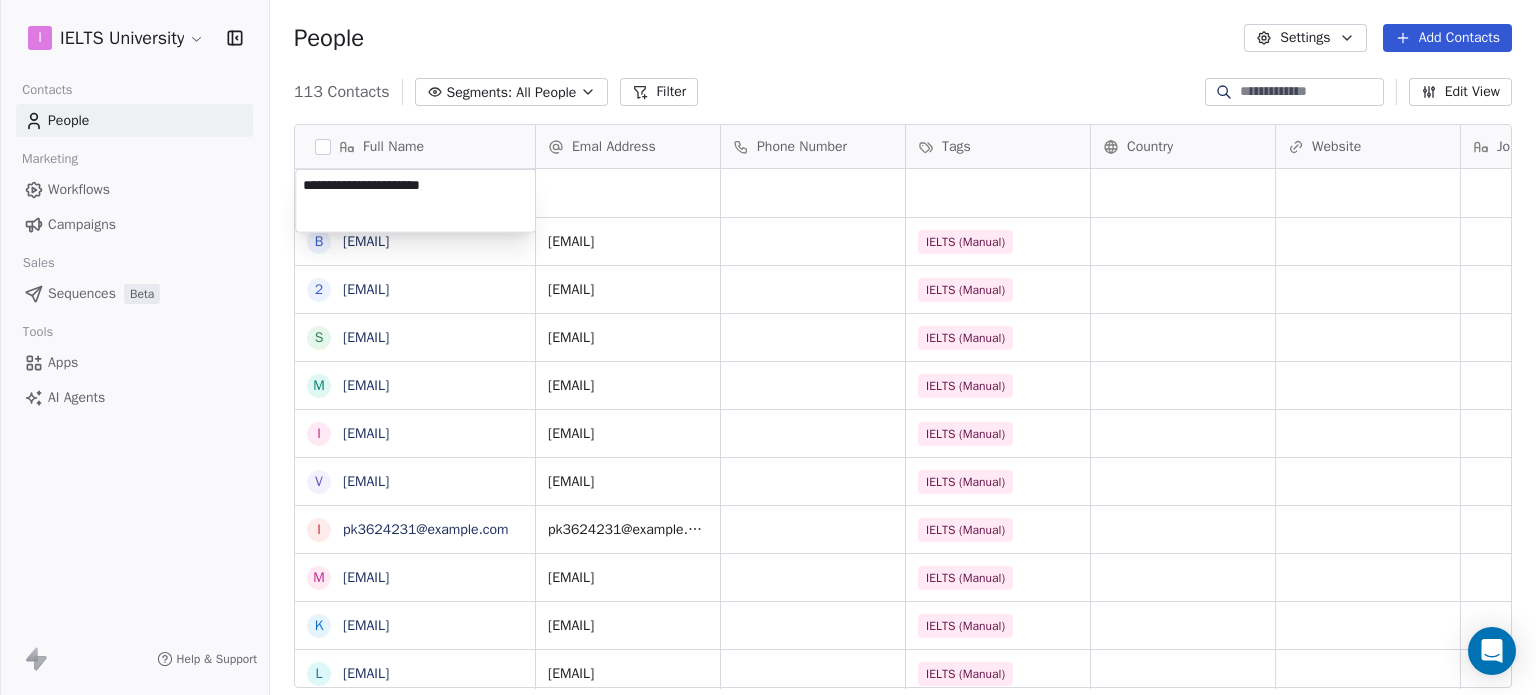 type on "**********" 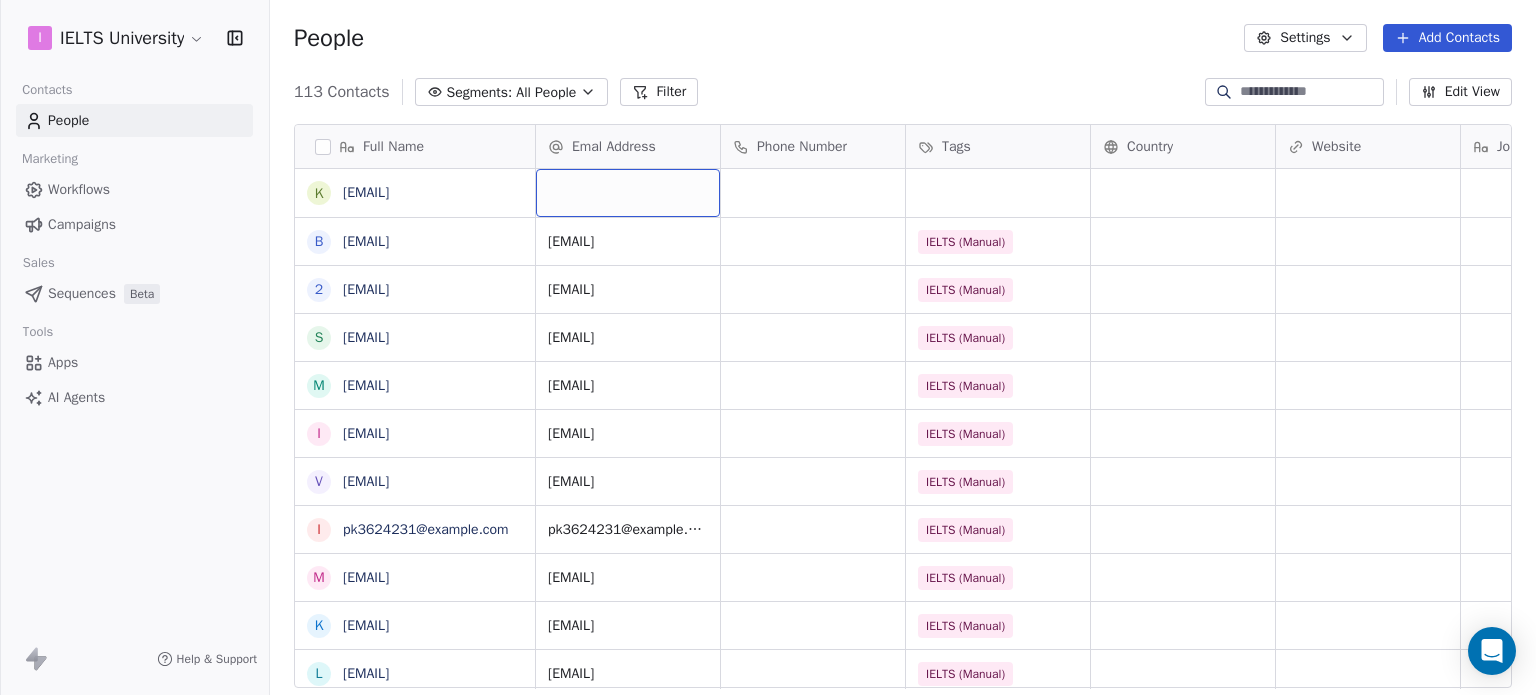 click at bounding box center [628, 193] 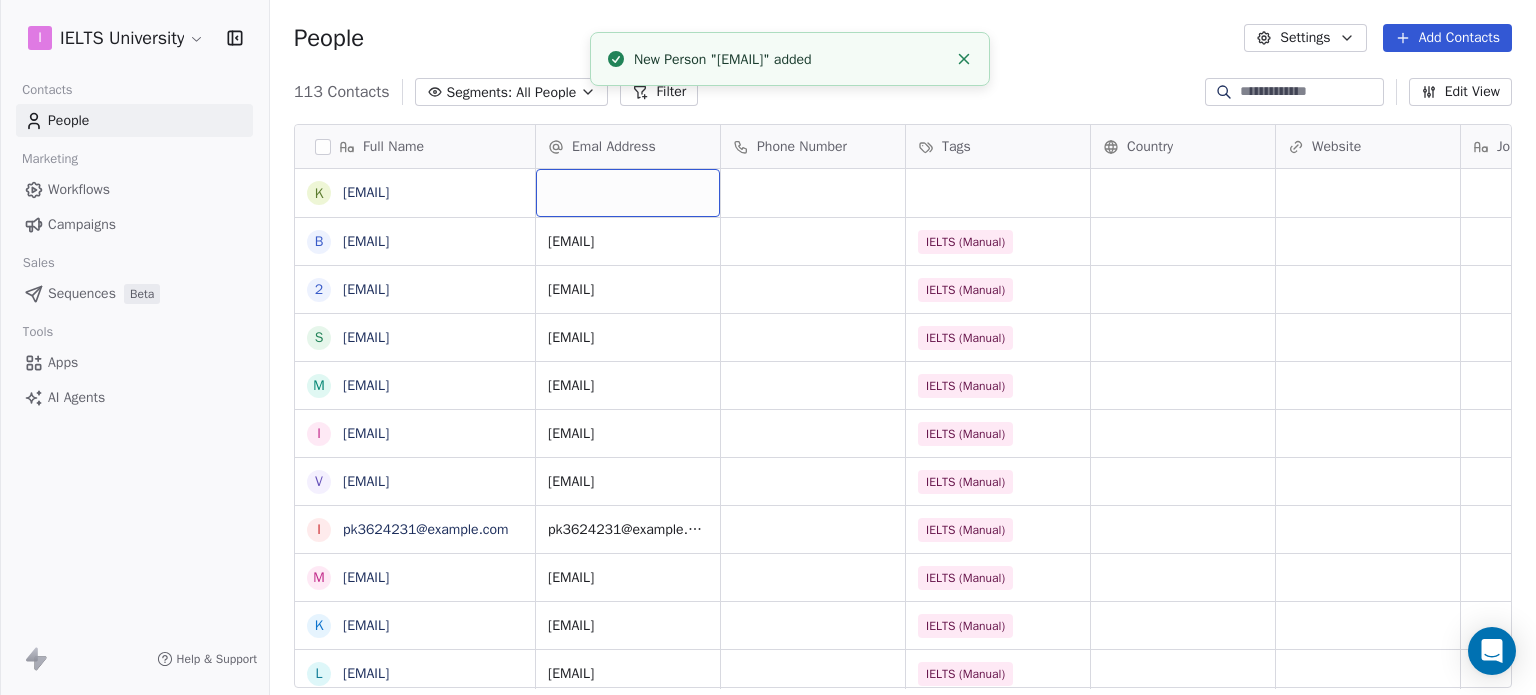 click at bounding box center (628, 193) 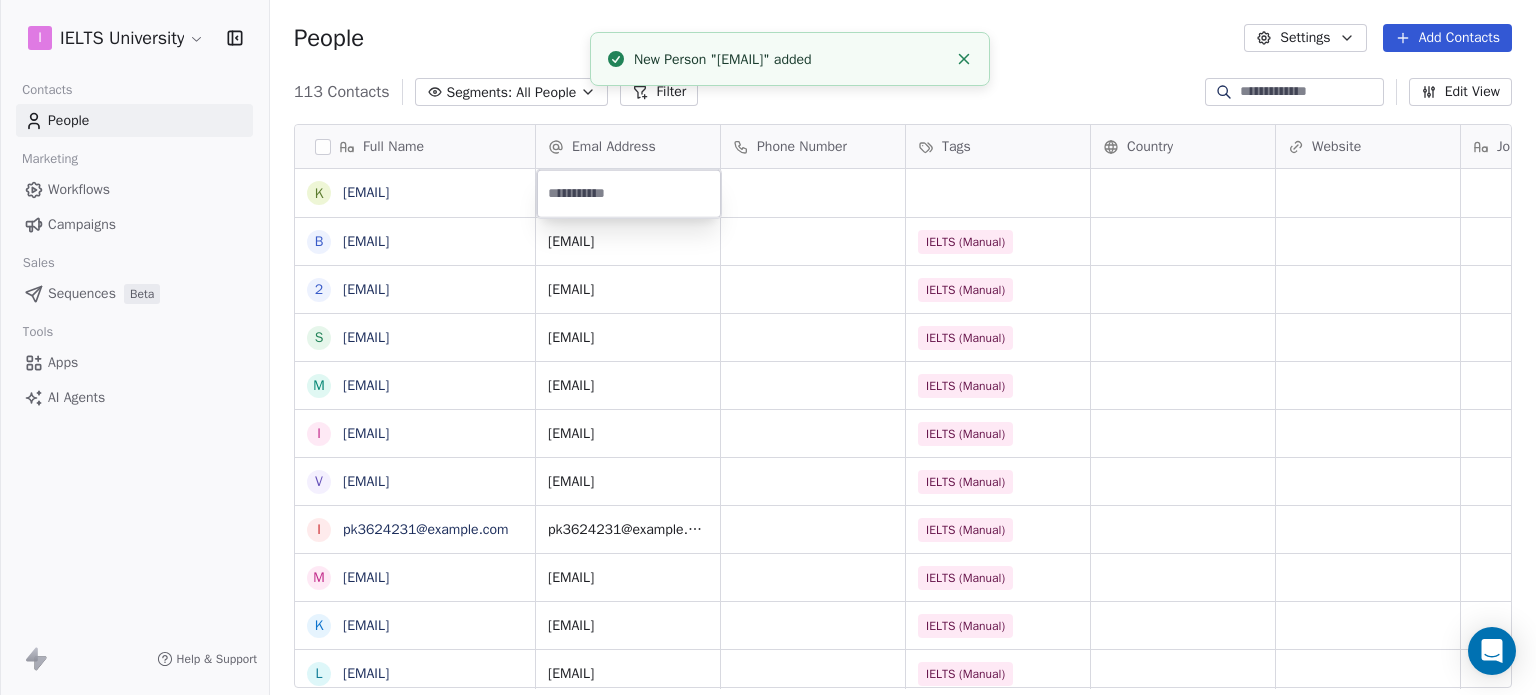 click at bounding box center (629, 194) 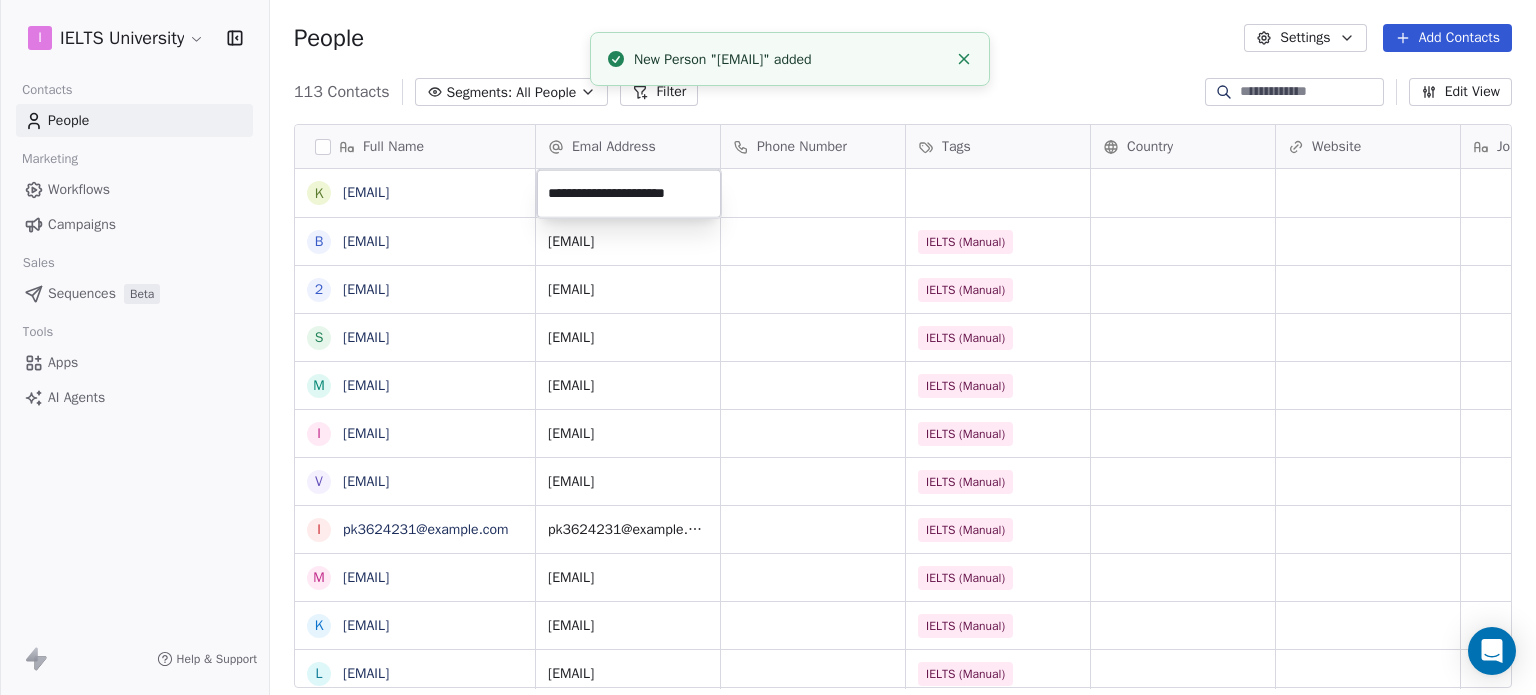 type on "**********" 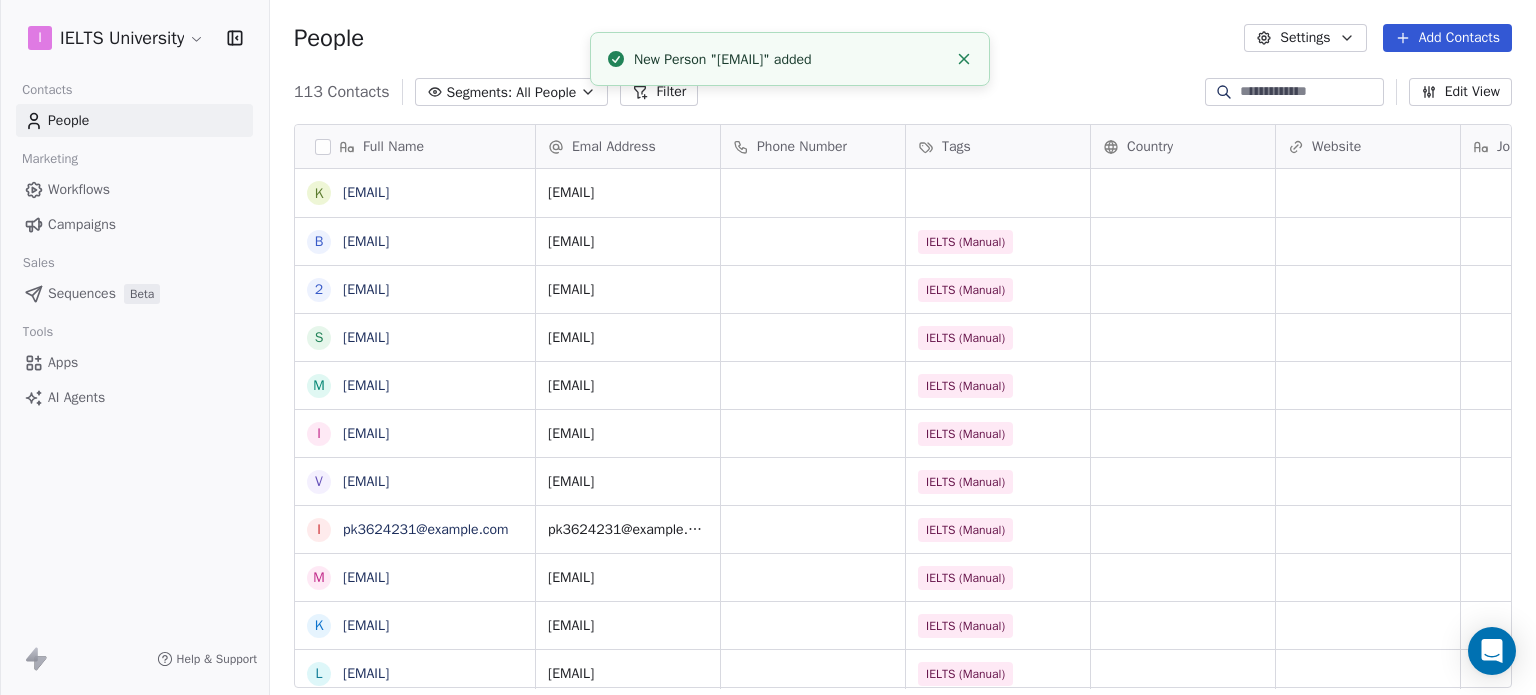 click at bounding box center (956, 155) 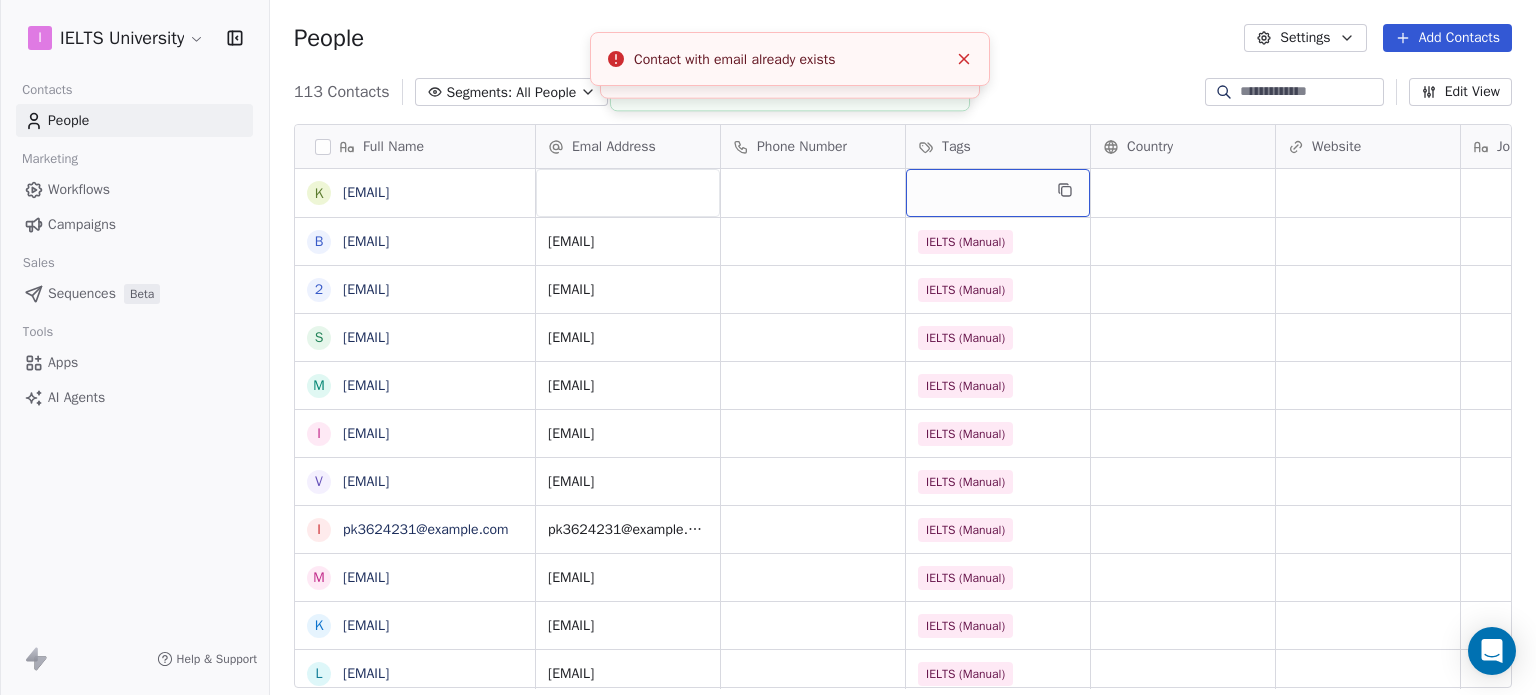 click at bounding box center (998, 193) 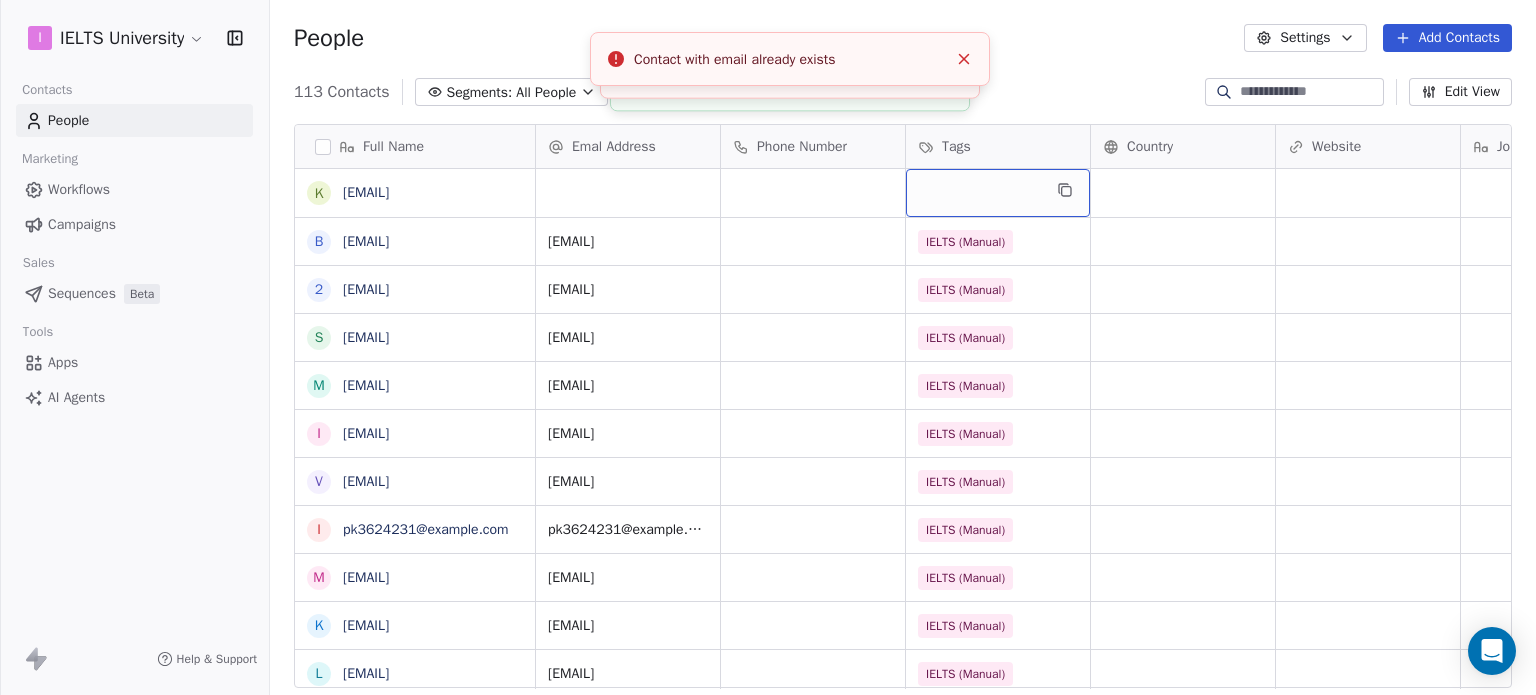 click at bounding box center [998, 193] 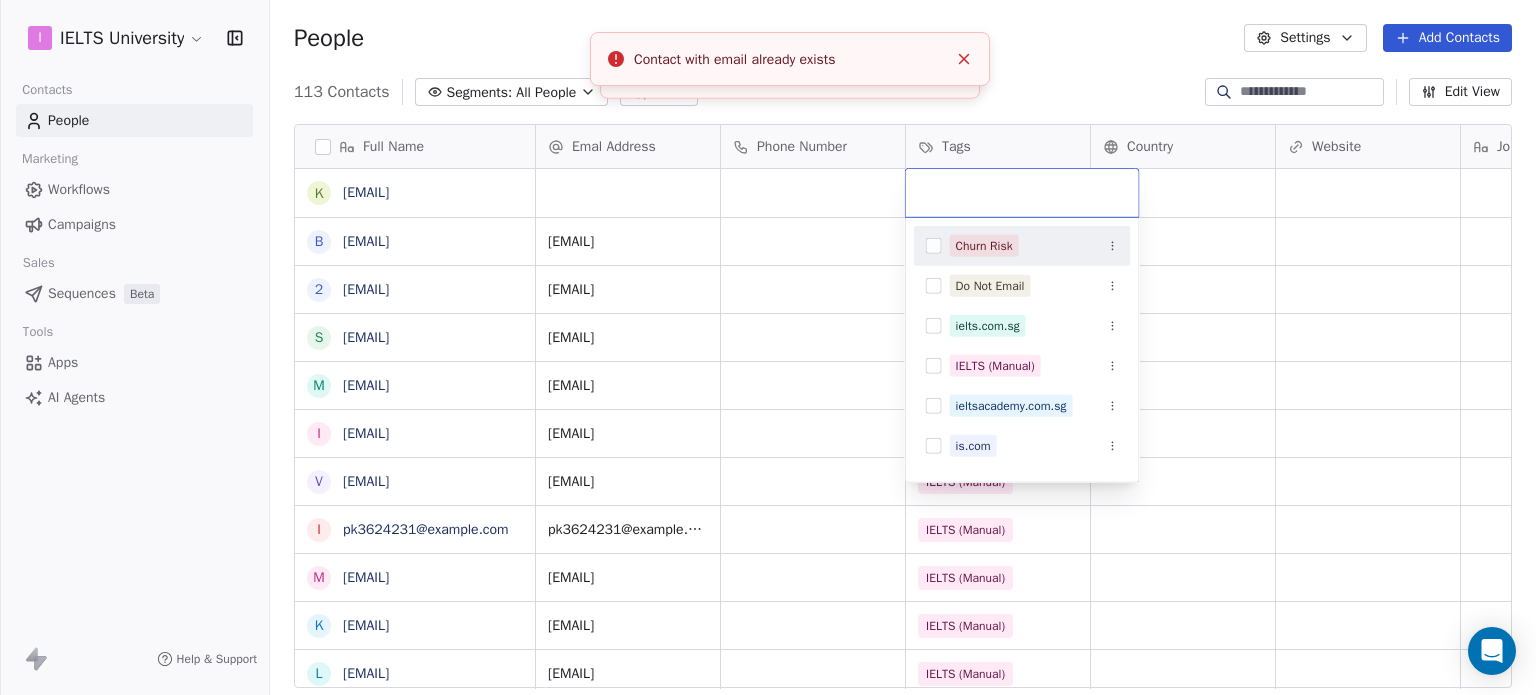 click on "I IELTS University Contacts People Marketing Workflows Campaigns Sales Sequences Beta Tools Apps AI Agents Help & Support People Settings Add Contacts 113 Contacts Segments: All People Filter Edit View Tag Add to Sequence Export Full Name k [EMAIL] B [EMAIL] 2 27[EMAIL] s [EMAIL] m [EMAIL] i [EMAIL] v [EMAIL] i [EMAIL] m [EMAIL] k [EMAIL] l [EMAIL] j [EMAIL] f [EMAIL] m [EMAIL] J [EMAIL] S [EMAIL] s [EMAIL] n [EMAIL] S [EMAIL] v [EMAIL] p [EMAIL] m [EMAIL] m [EMAIL] d [EMAIL] s [EMAIL] e [EMAIL] m[EMAIL] d [EMAIL] d [EMAIL] n [EMAIL] p" at bounding box center [768, 347] 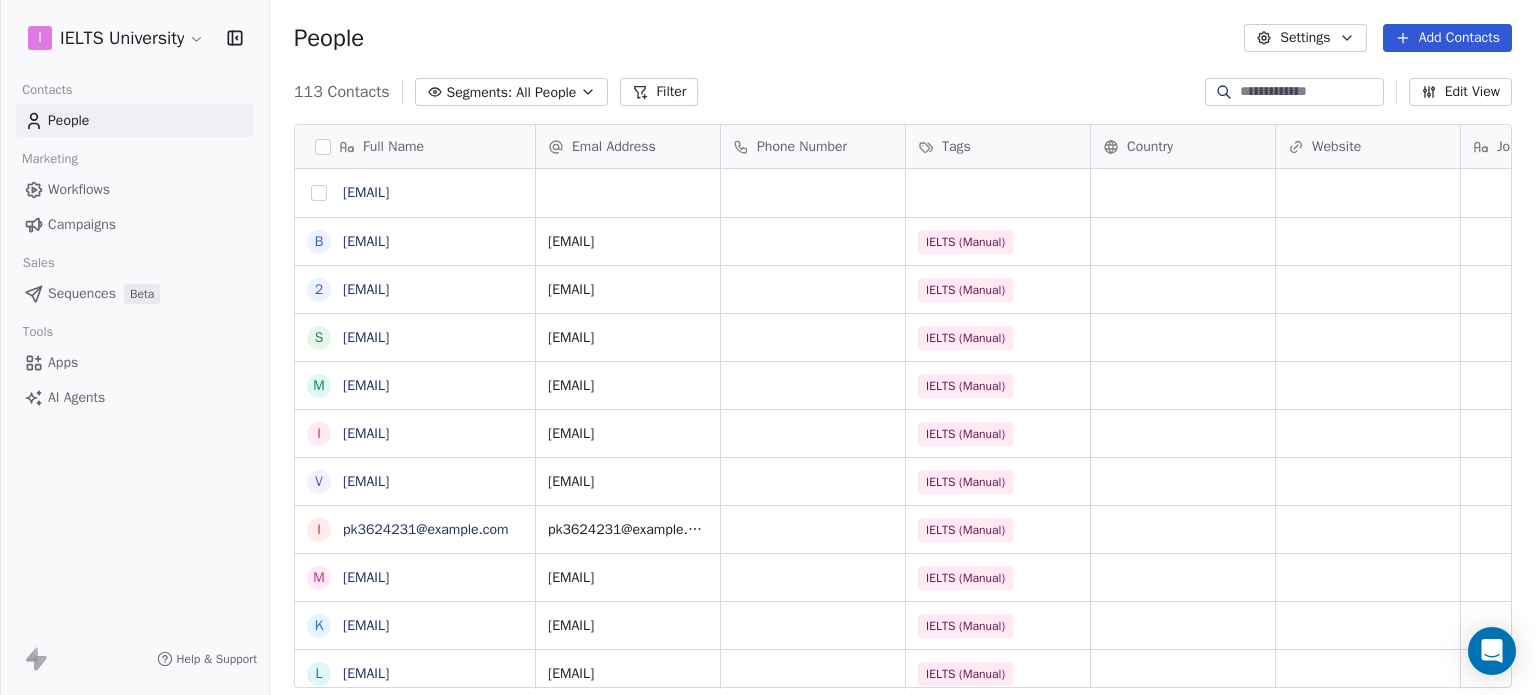 click at bounding box center [319, 193] 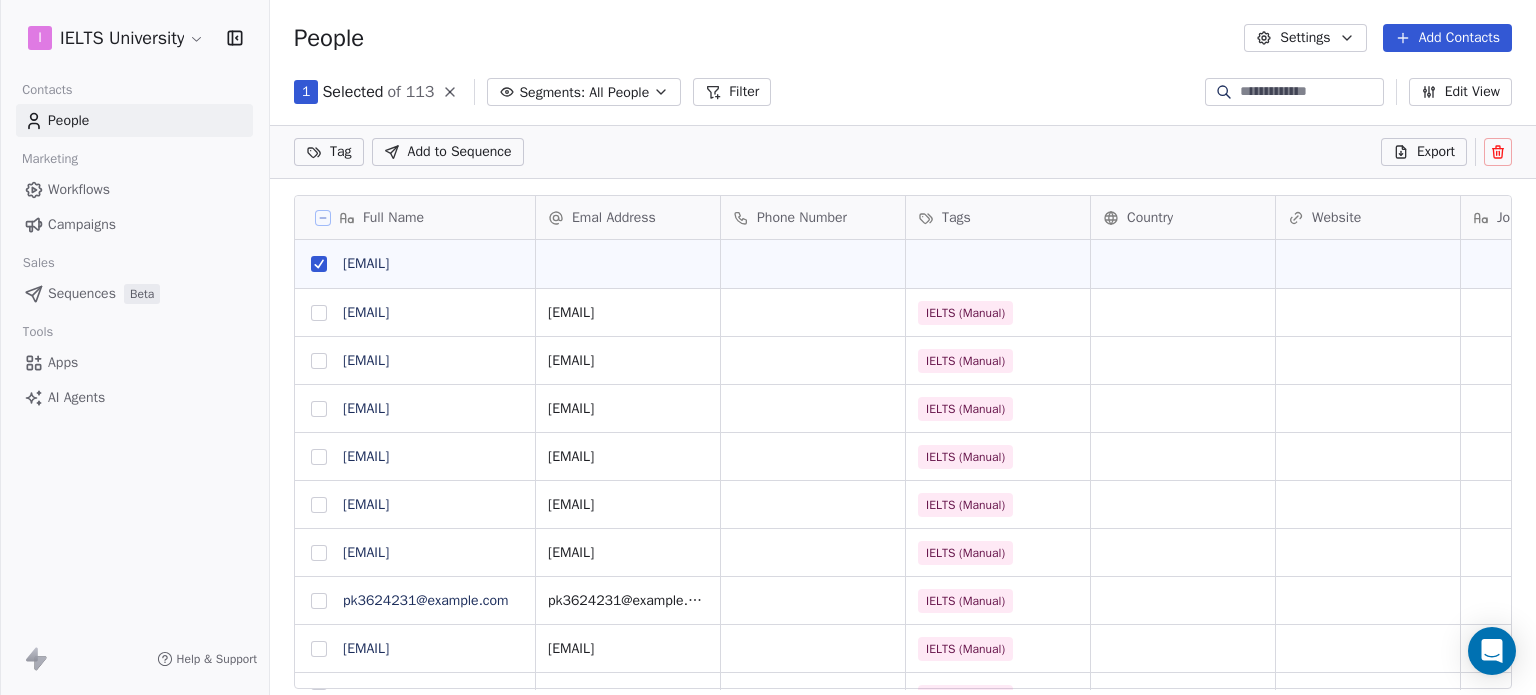 scroll, scrollTop: 526, scrollLeft: 1250, axis: both 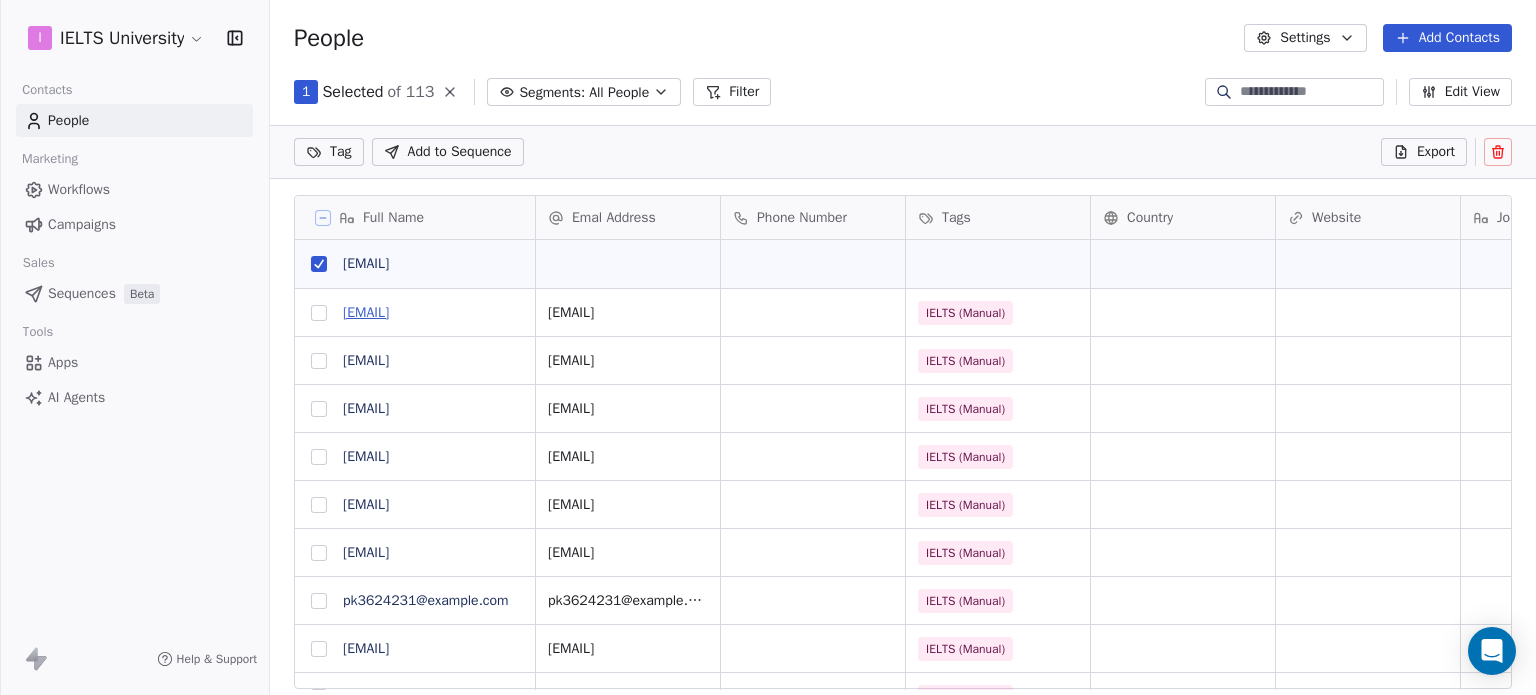 type on "on" 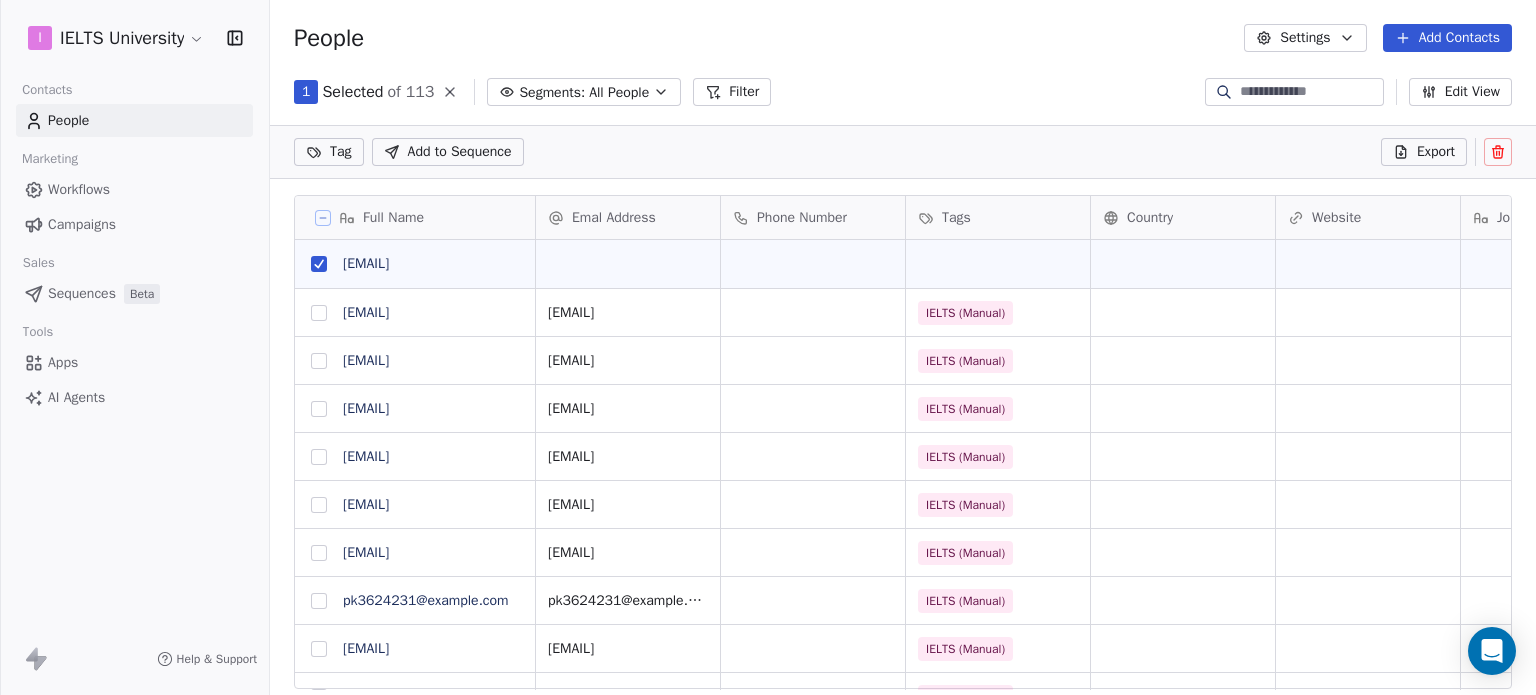 click on "People Settings  Add Contacts" at bounding box center [903, 38] 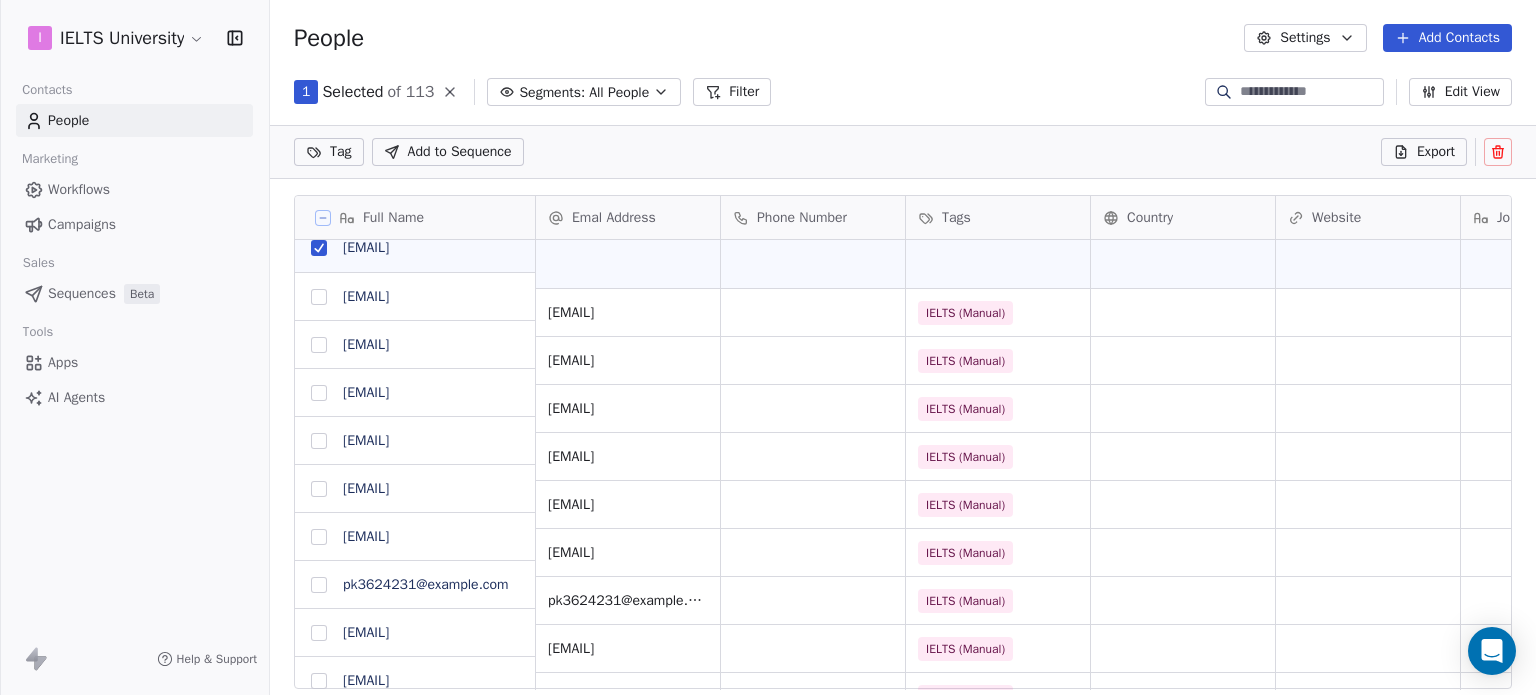 scroll, scrollTop: 16, scrollLeft: 0, axis: vertical 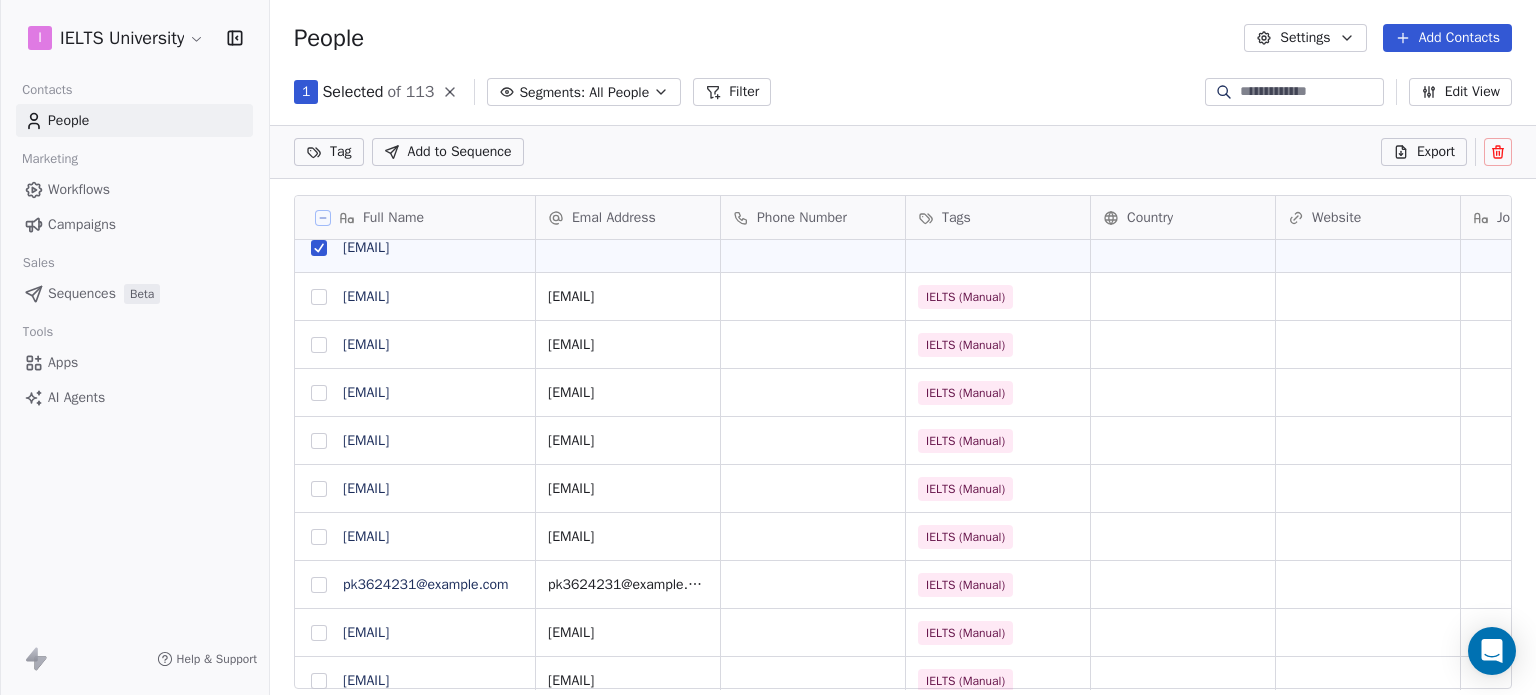 click on "Sequences Beta" at bounding box center (134, 293) 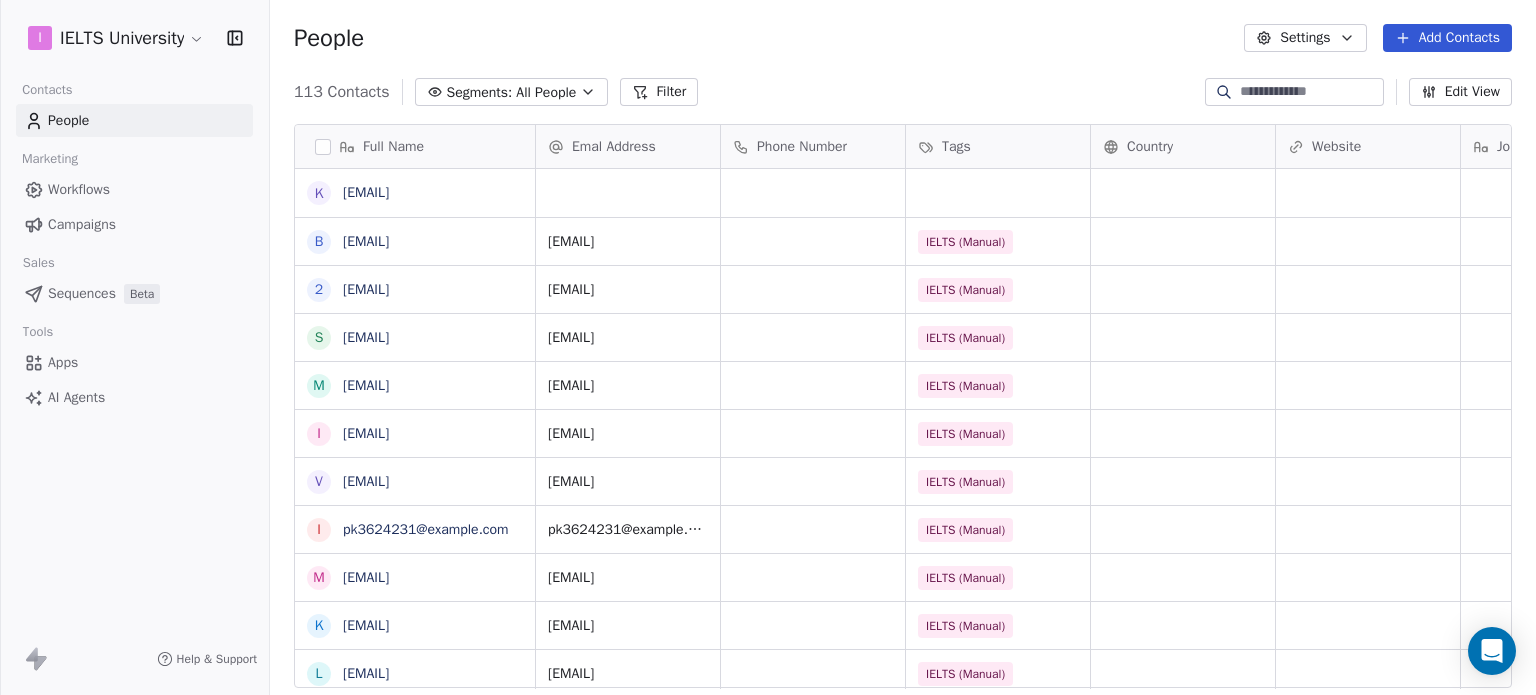 scroll, scrollTop: 16, scrollLeft: 0, axis: vertical 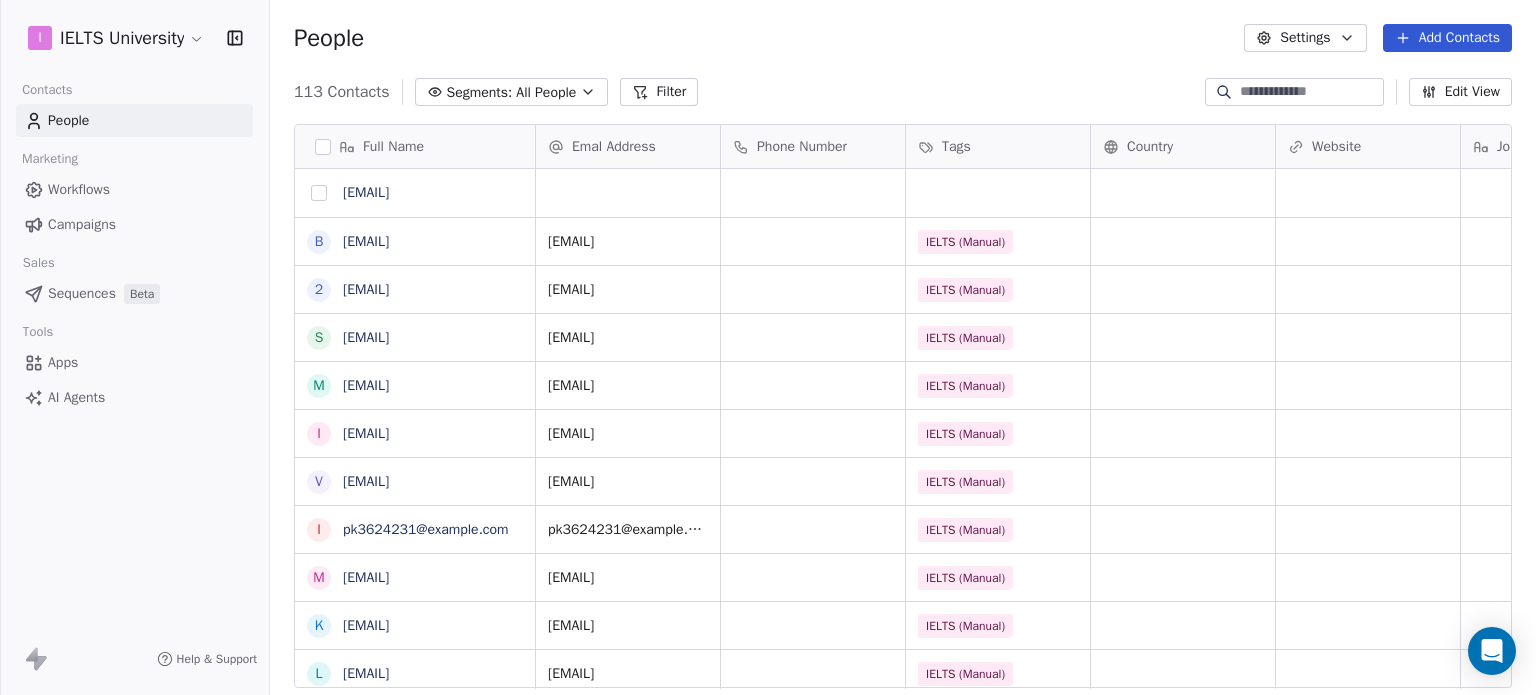 click at bounding box center (319, 193) 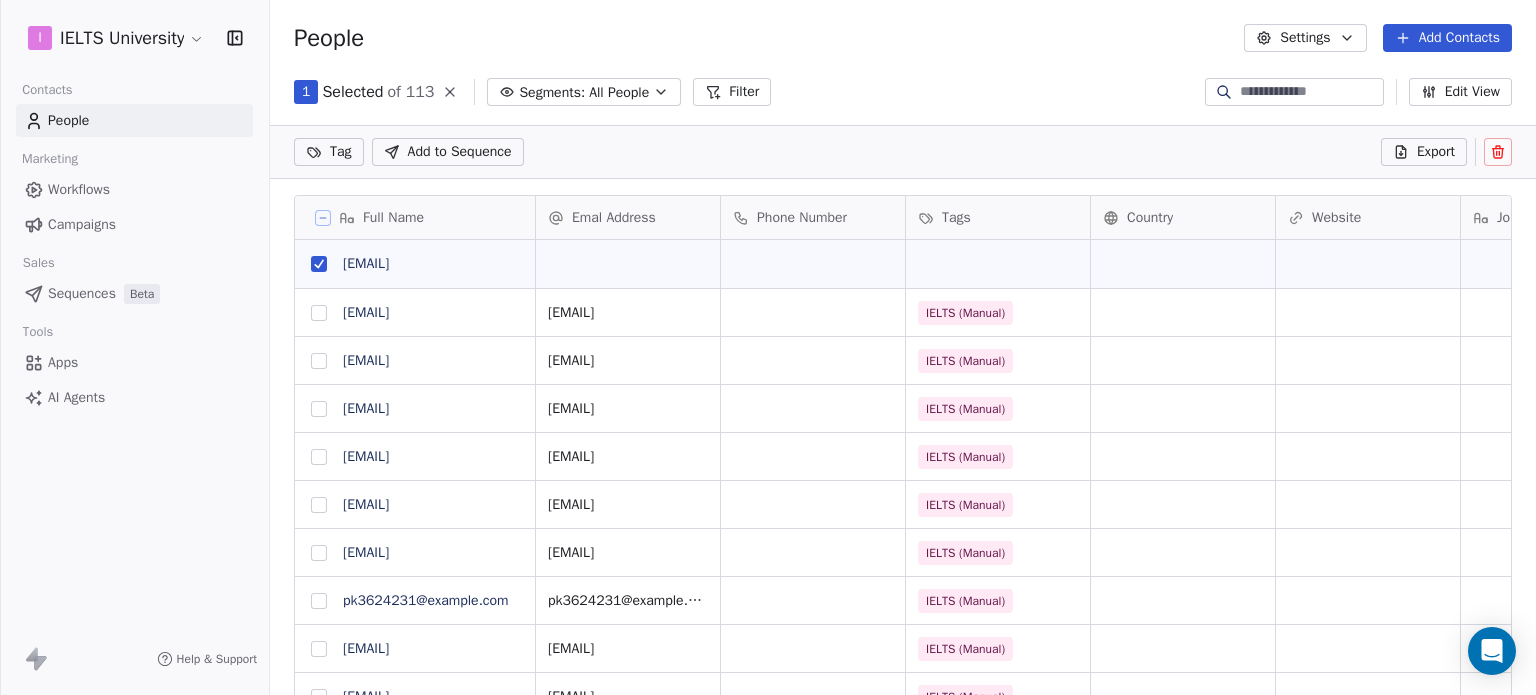 scroll, scrollTop: 526, scrollLeft: 1250, axis: both 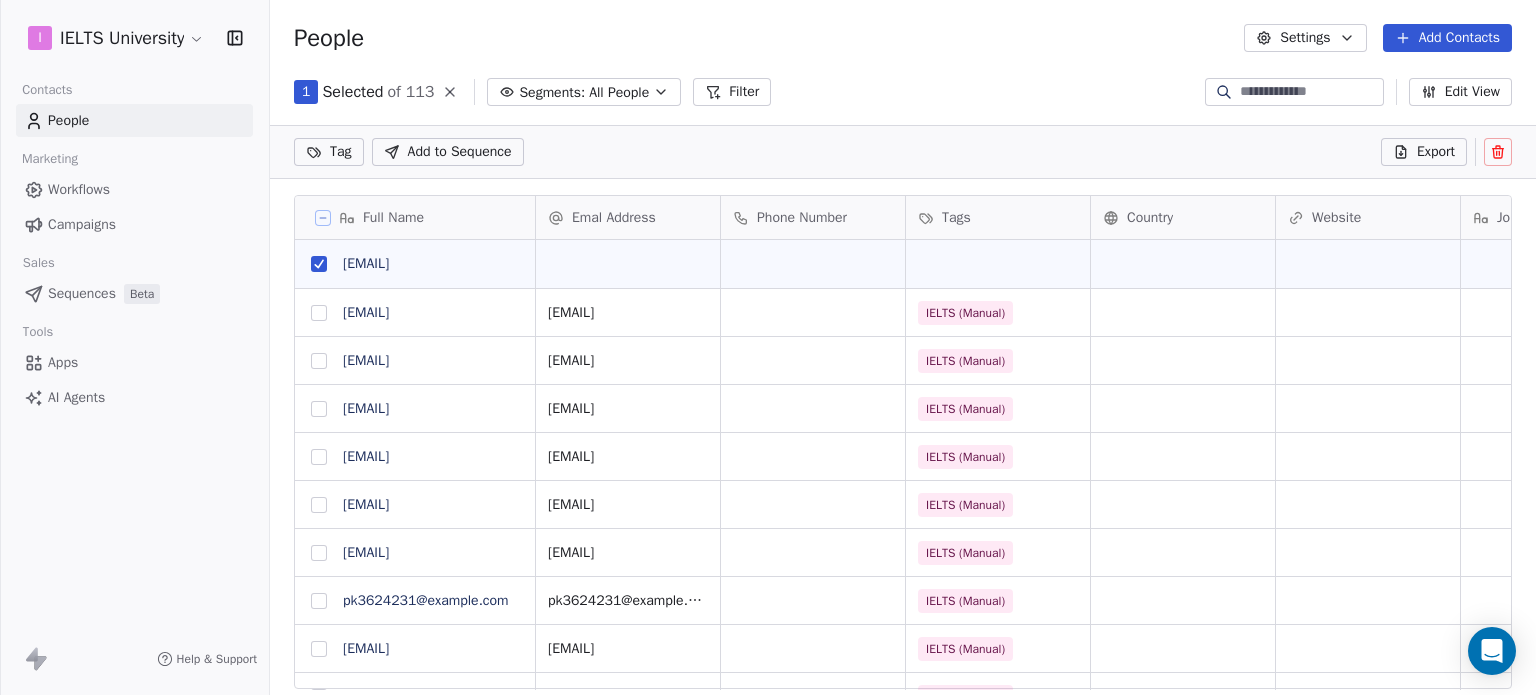 click 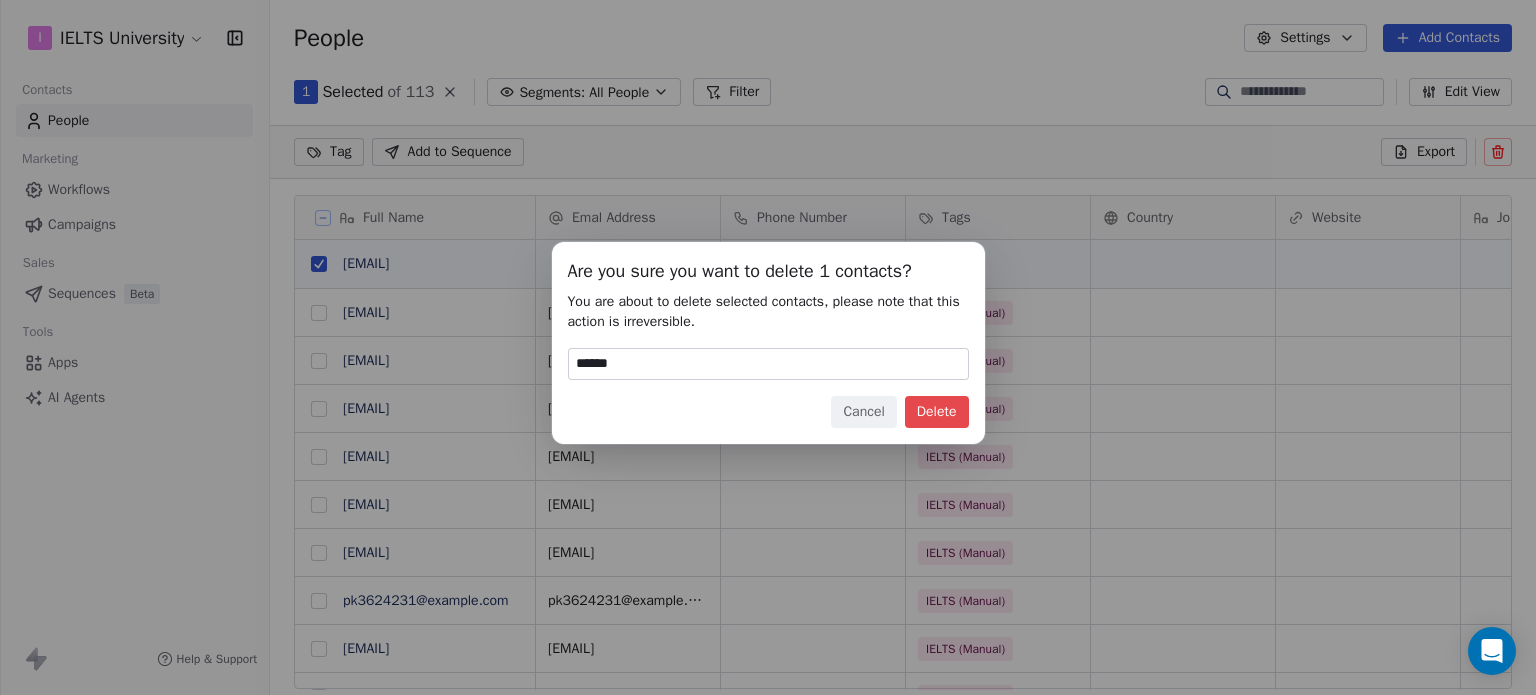 type on "******" 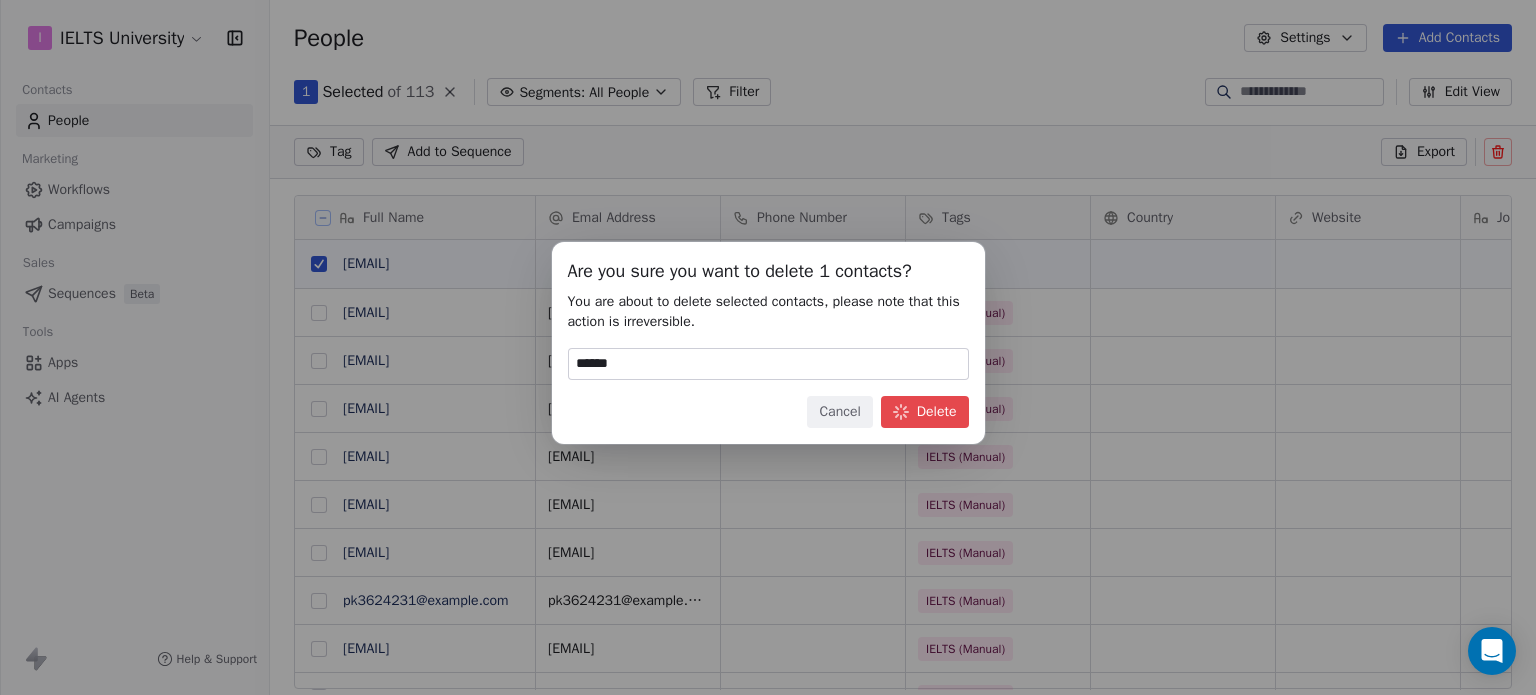 scroll, scrollTop: 16, scrollLeft: 16, axis: both 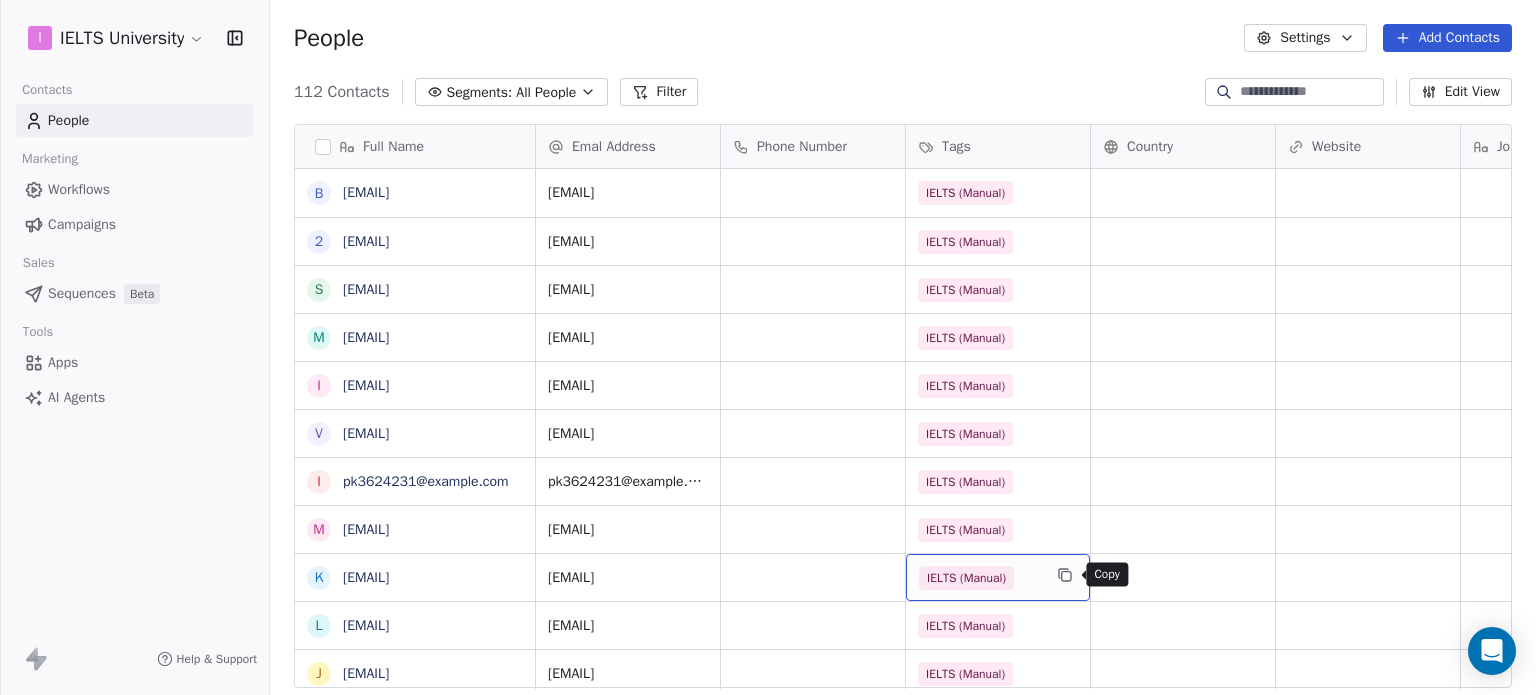 click 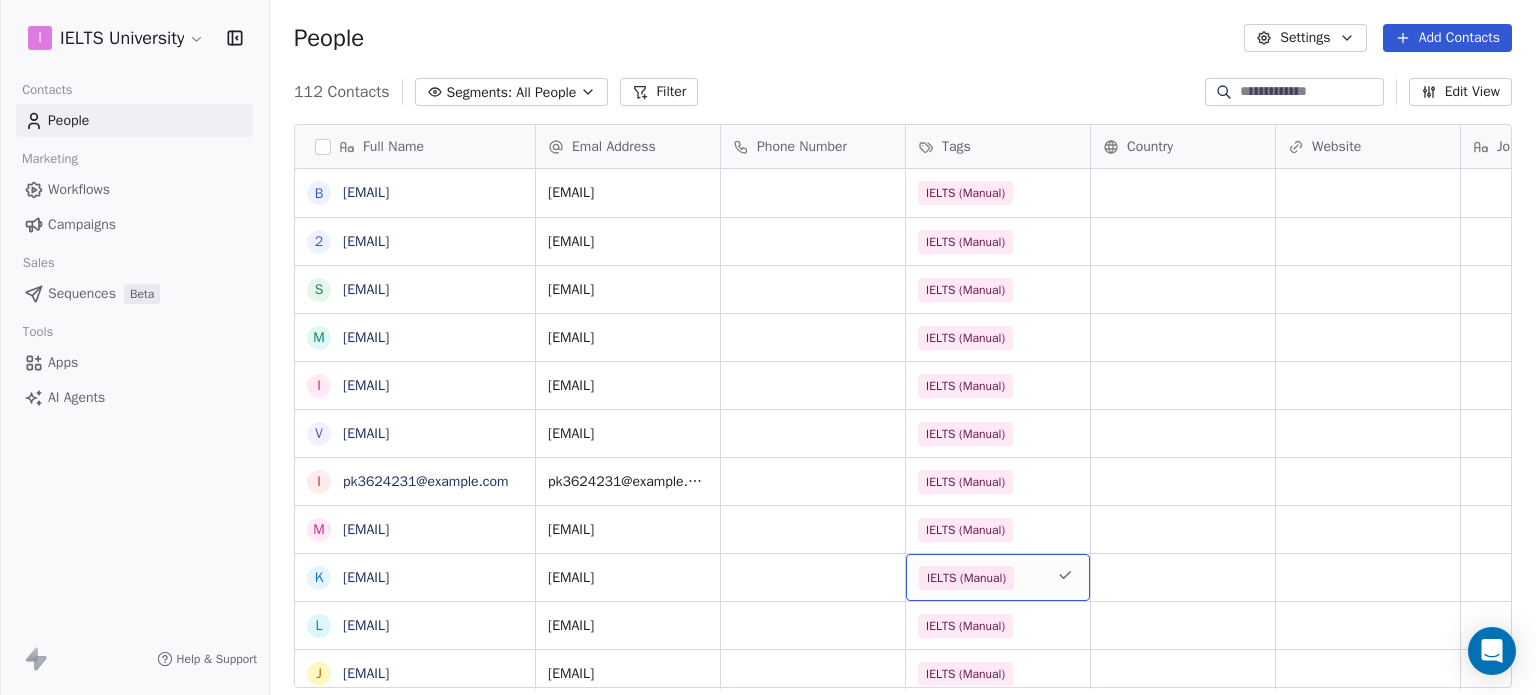 click on "IELTS (Manual)" at bounding box center (966, 578) 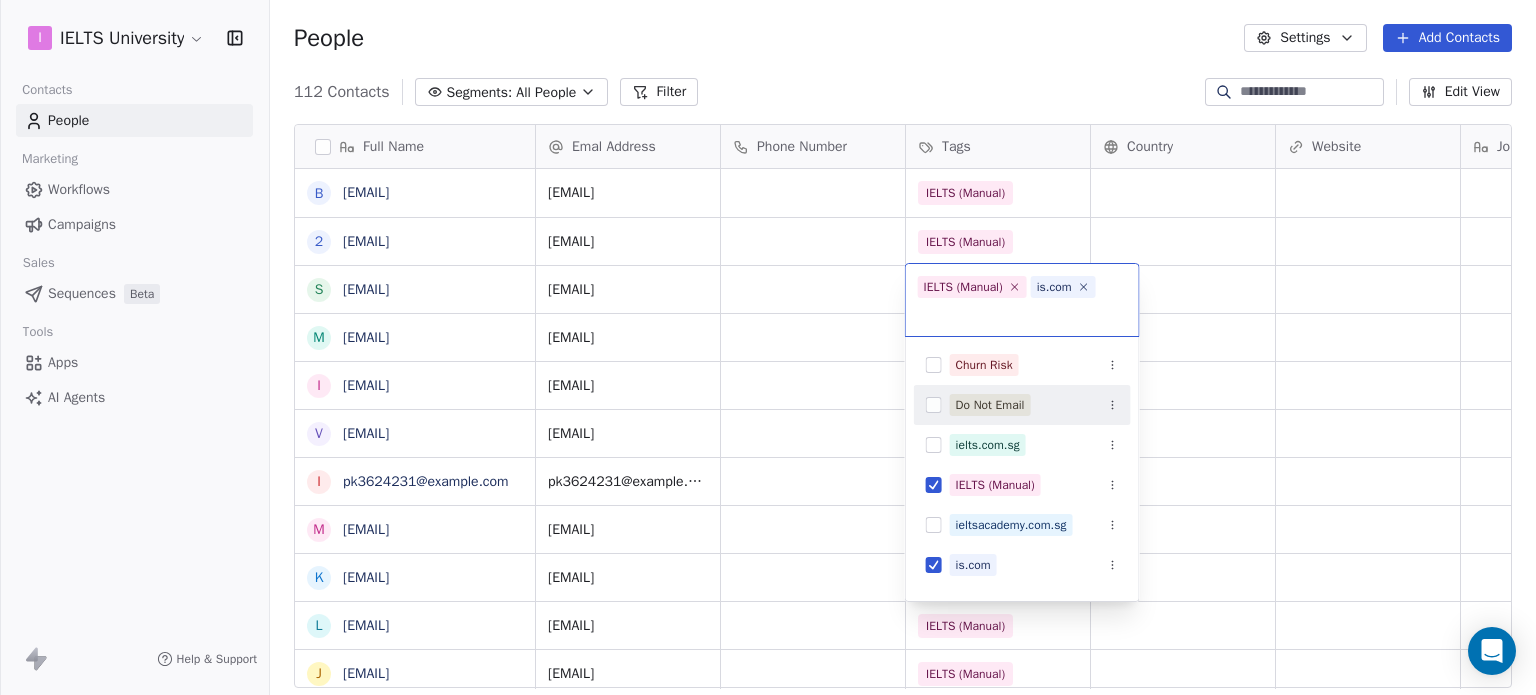 click on "Do Not Email" at bounding box center [990, 405] 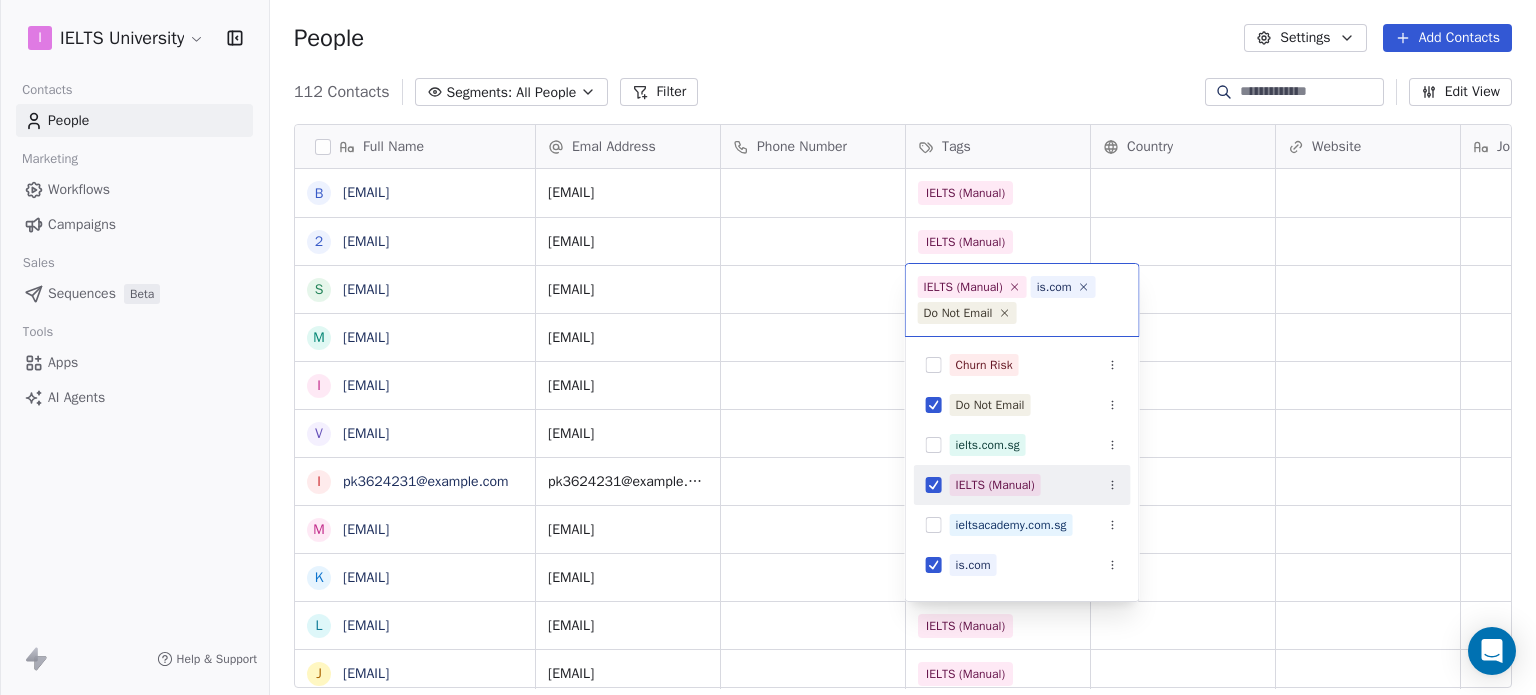 click on "IELTS (Manual)" at bounding box center (995, 485) 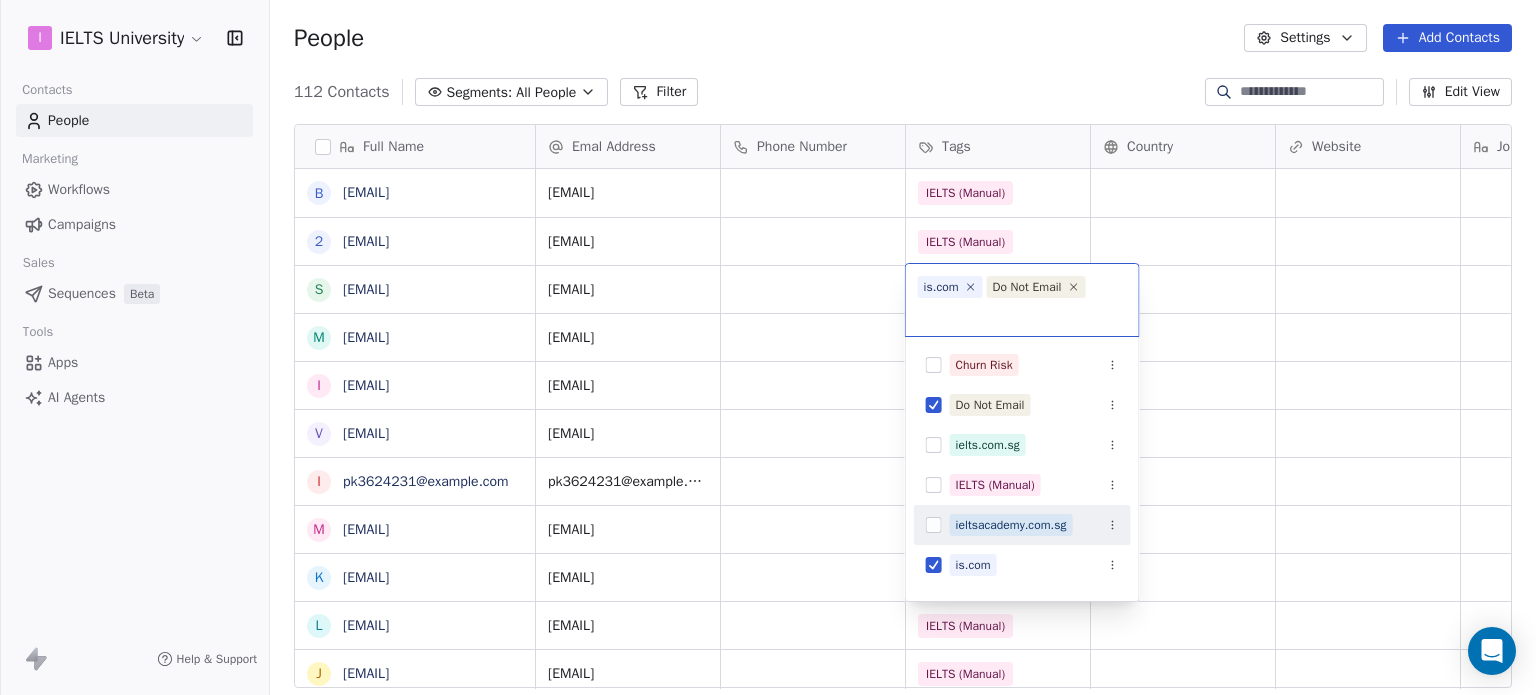 click on "I IELTS University Contacts People Marketing Workflows Campaigns Sales Sequences Beta Tools Apps AI Agents Help & Support People Settings Add Contacts 112 Contacts Segments: All People Filter Edit View Tag Add to Sequence Export Full Name B [EMAIL] 2 27[EMAIL] s [EMAIL] m [EMAIL] i [EMAIL] v [EMAIL] i [EMAIL] m [EMAIL] k [EMAIL] l [EMAIL] j [EMAIL] f [EMAIL] m [EMAIL] J [EMAIL] S [EMAIL] s [EMAIL] n [EMAIL] S [EMAIL] v [EMAIL] p [EMAIL] m [EMAIL] m [EMAIL] d [EMAIL] s [EMAIL] e [EMAIL] m[EMAIL] d [EMAIL] d [EMAIL] n [EMAIL] p pk3624231@example.com S Tags" at bounding box center (768, 347) 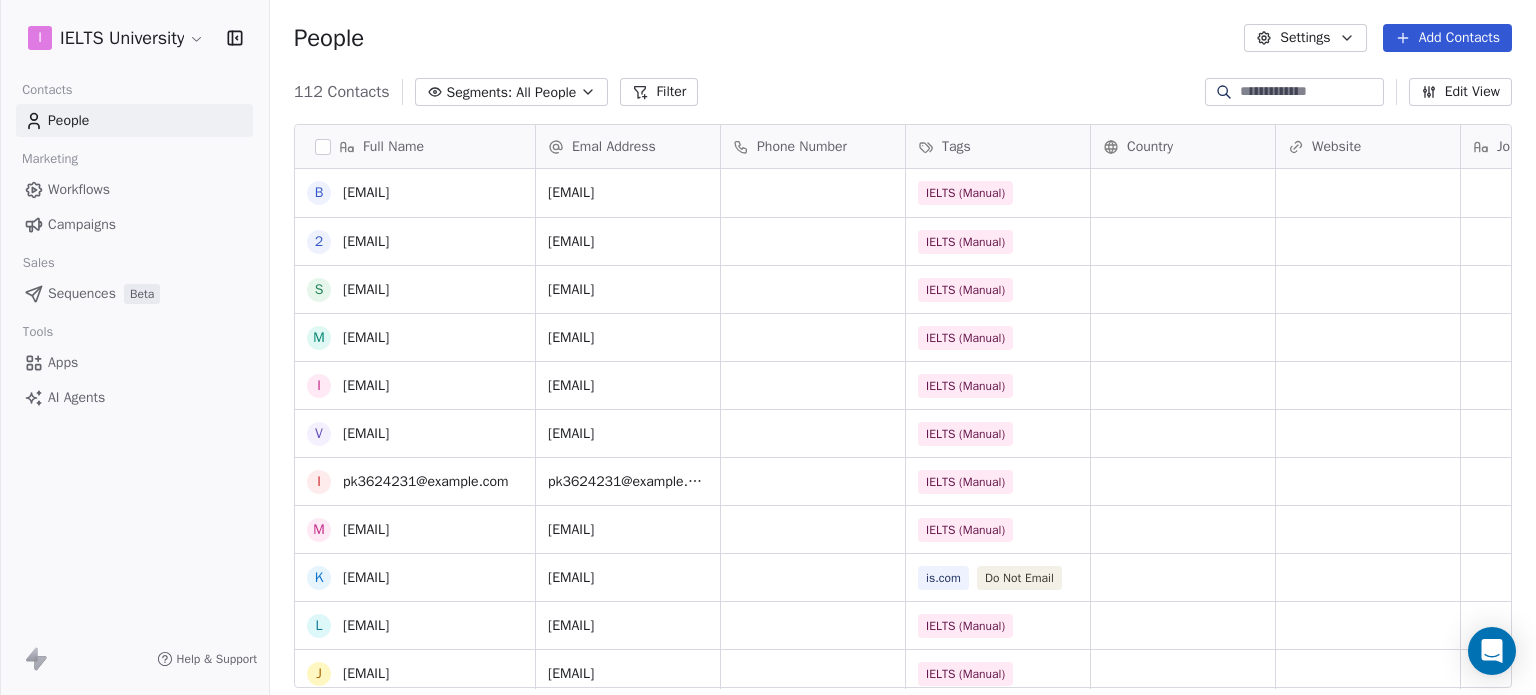 scroll, scrollTop: 466, scrollLeft: 0, axis: vertical 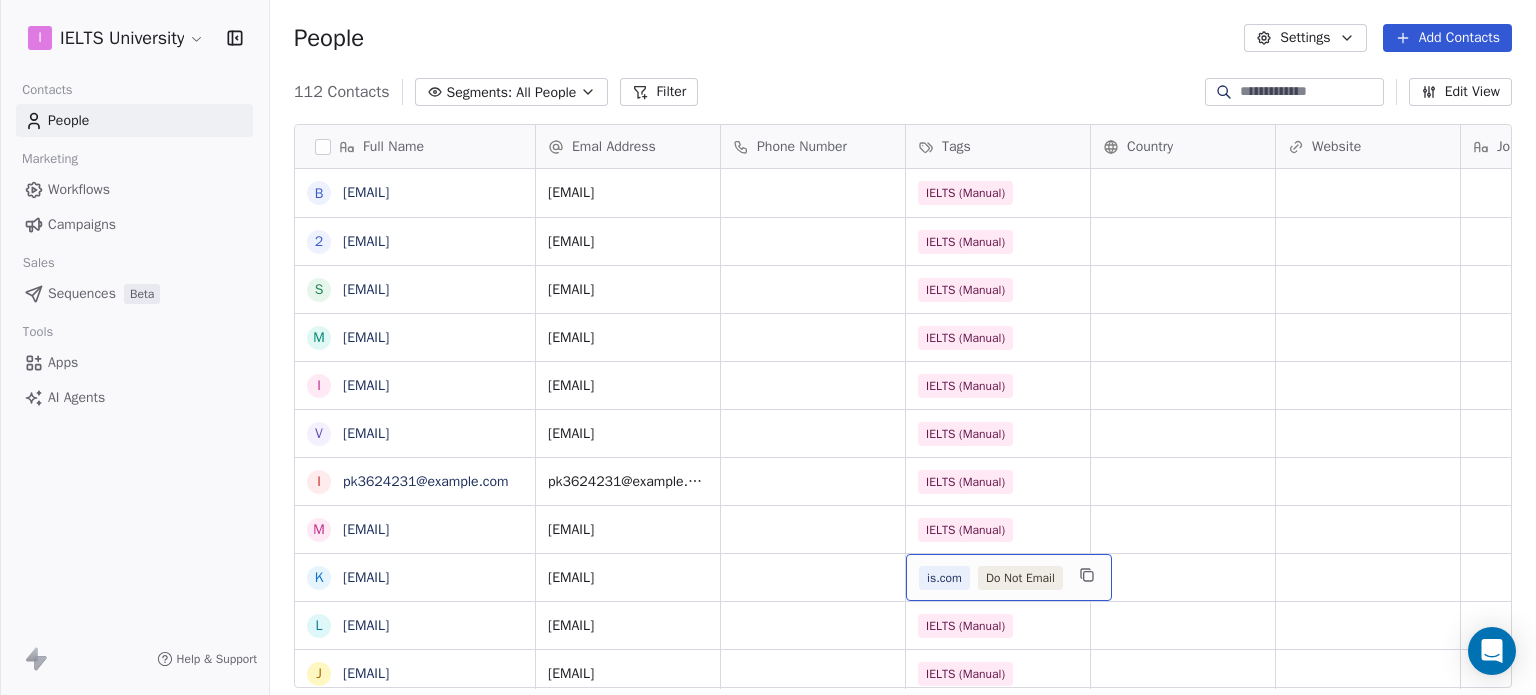 click on "Do Not Email" at bounding box center (1020, 578) 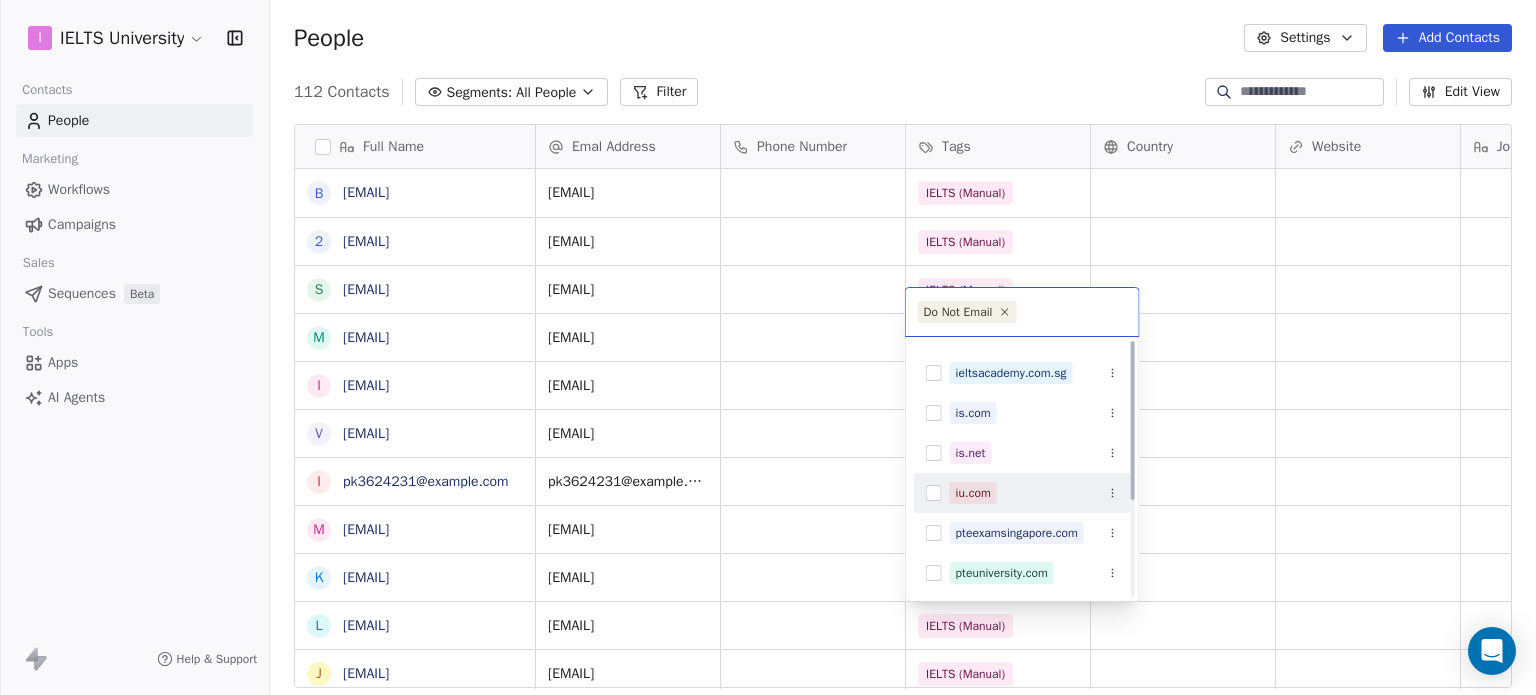 scroll, scrollTop: 0, scrollLeft: 0, axis: both 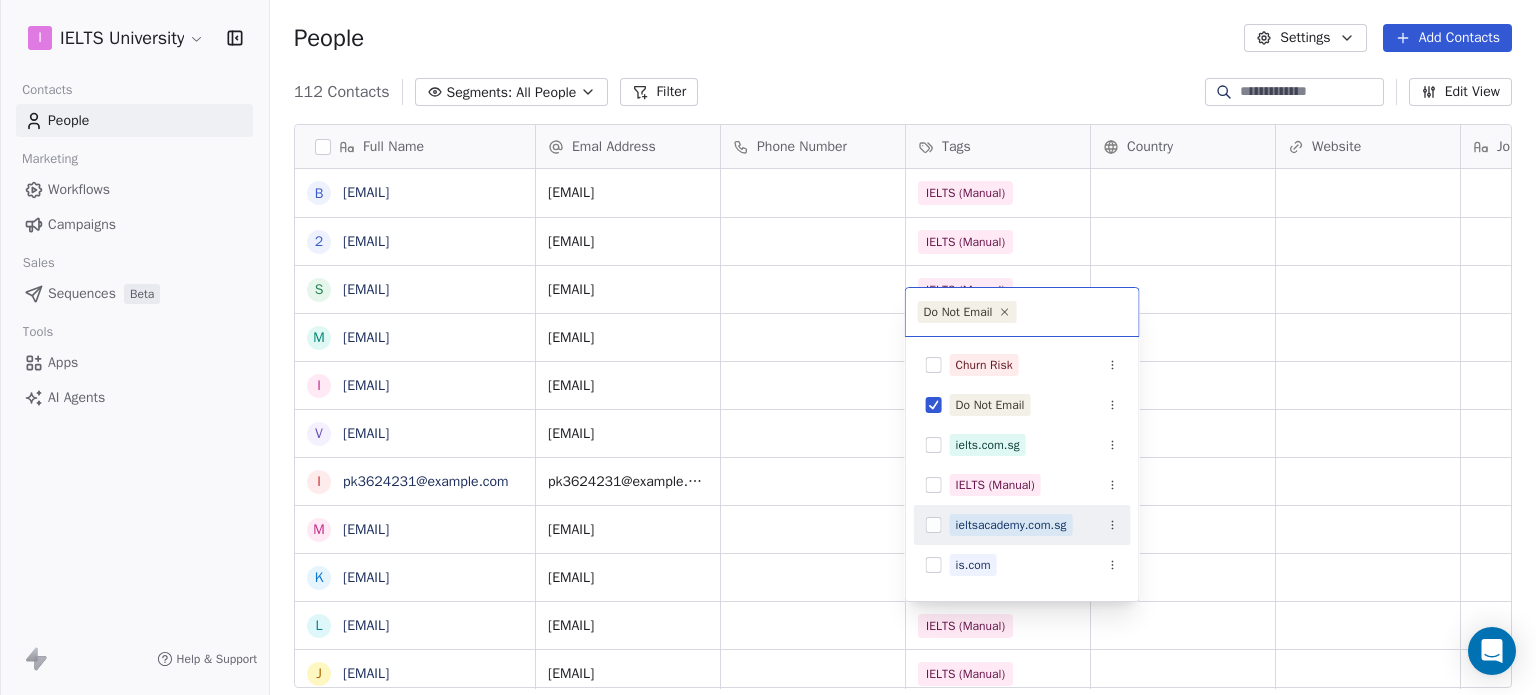 click on "I IELTS University Contacts People Marketing Workflows Campaigns Sales Sequences Beta Tools Apps AI Agents Help & Support People Settings Add Contacts 112 Contacts Segments: All People Filter Edit View Tag Add to Sequence Export Full Name B [EMAIL] 2 27[EMAIL] s [EMAIL] m [EMAIL] i [EMAIL] v [EMAIL] i [EMAIL] m [EMAIL] k [EMAIL] l [EMAIL] j [EMAIL] f [EMAIL] m [EMAIL] J [EMAIL] S [EMAIL] s [EMAIL] n [EMAIL] S [EMAIL] v [EMAIL] p [EMAIL] m [EMAIL] m [EMAIL] d [EMAIL] s [EMAIL] e [EMAIL] m[EMAIL] d [EMAIL] d [EMAIL] n [EMAIL] p pk3624231@example.com S Tags" at bounding box center (768, 347) 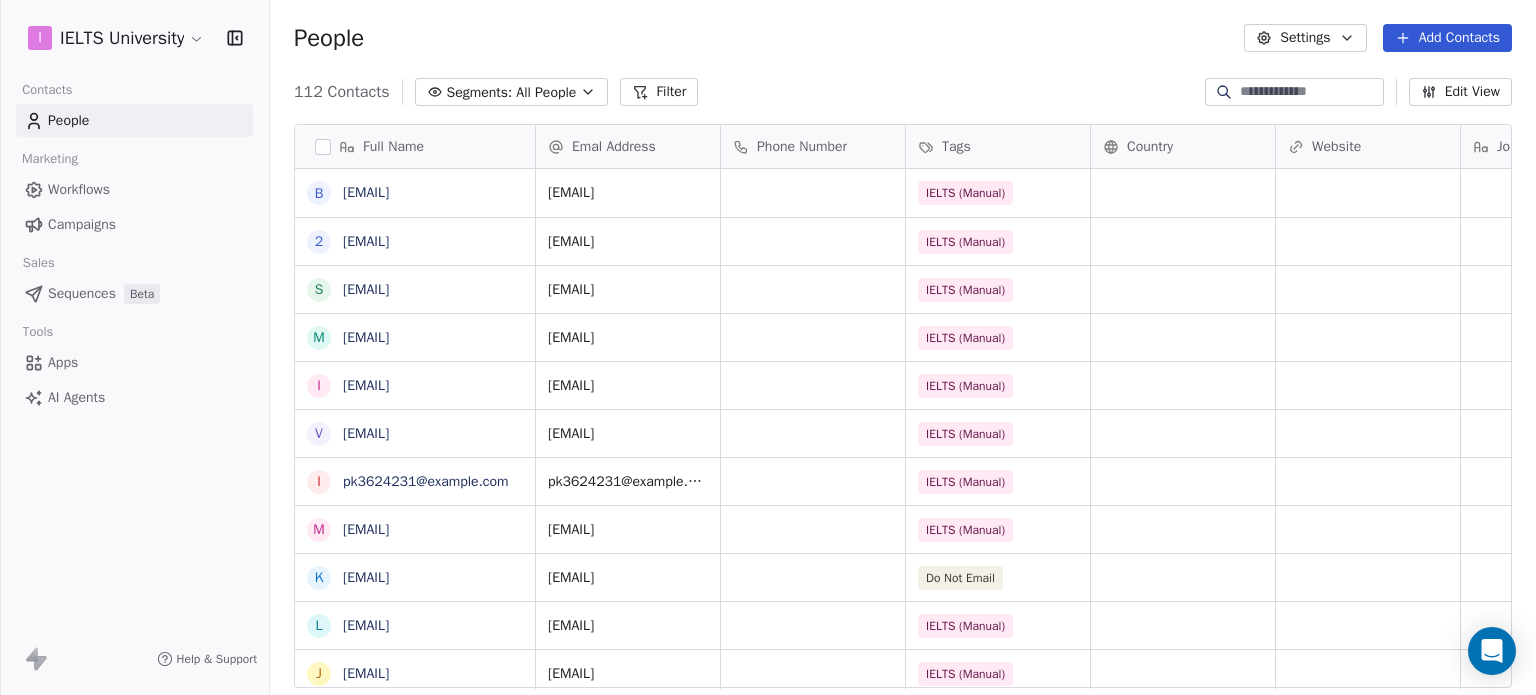 scroll, scrollTop: 466, scrollLeft: 0, axis: vertical 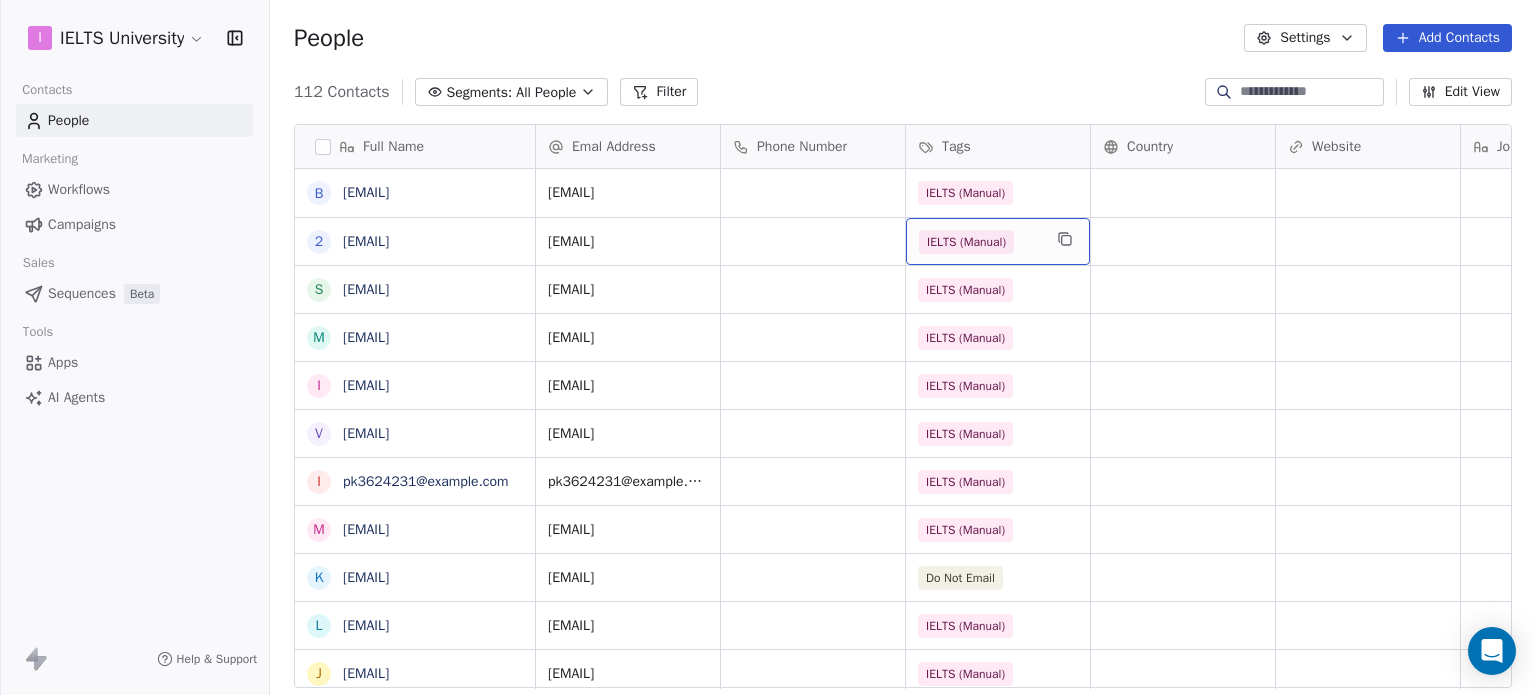 click on "IELTS (Manual)" at bounding box center [998, 241] 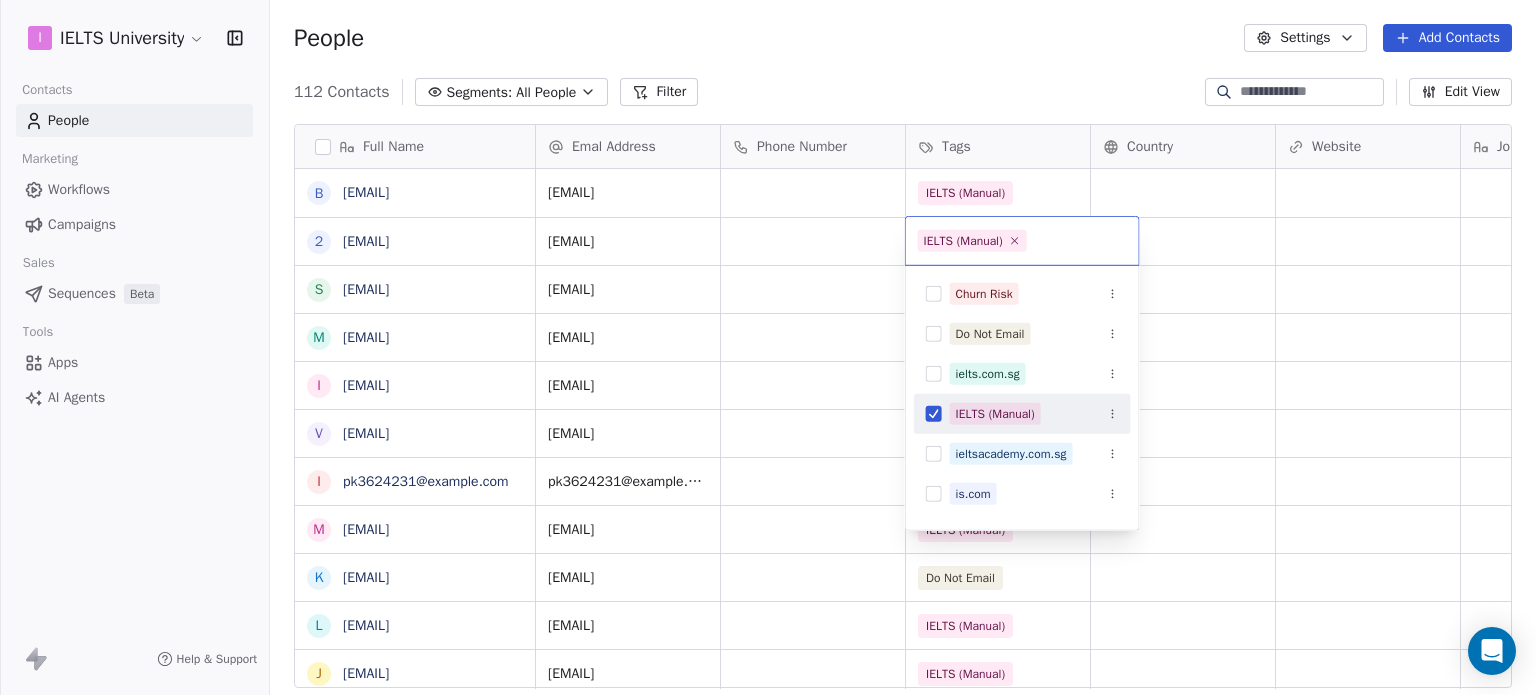 click on "IELTS (Manual)" at bounding box center [995, 414] 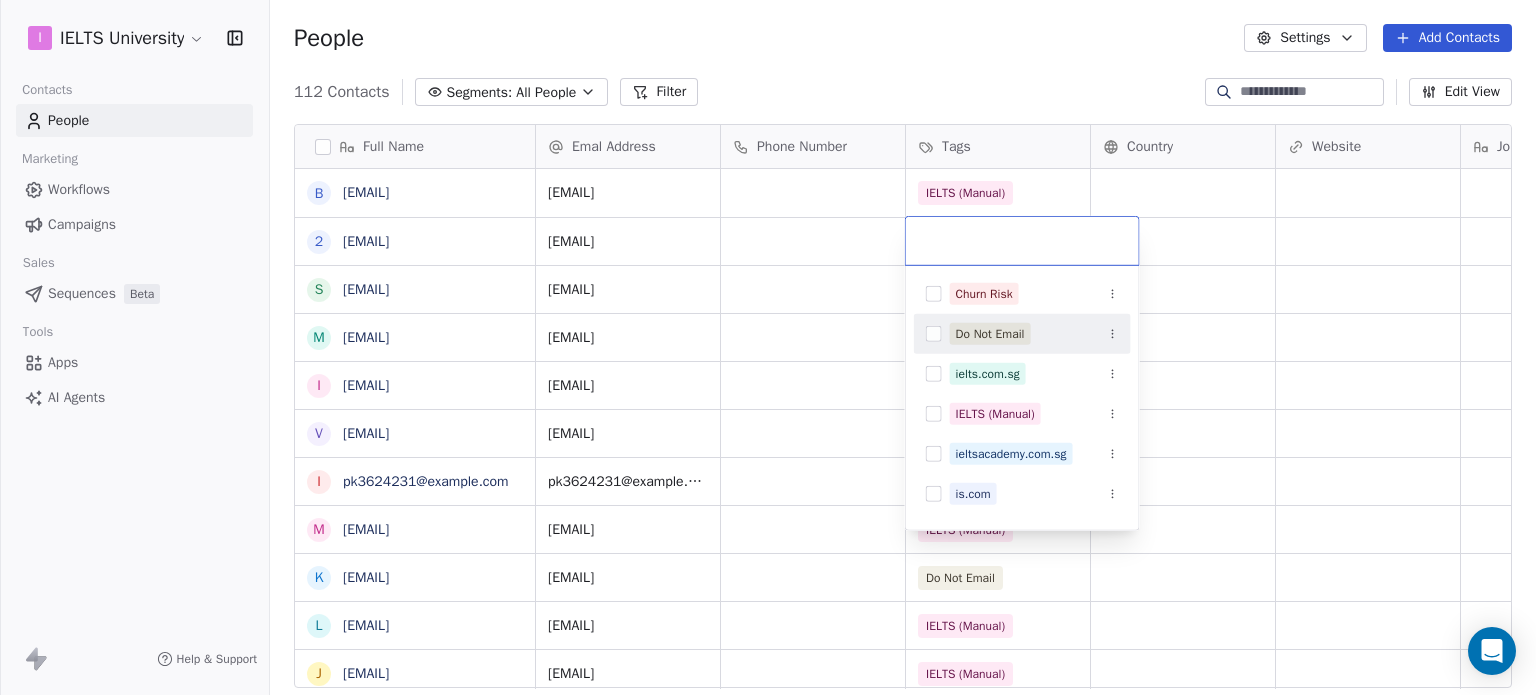 click on "Do Not Email" at bounding box center [990, 334] 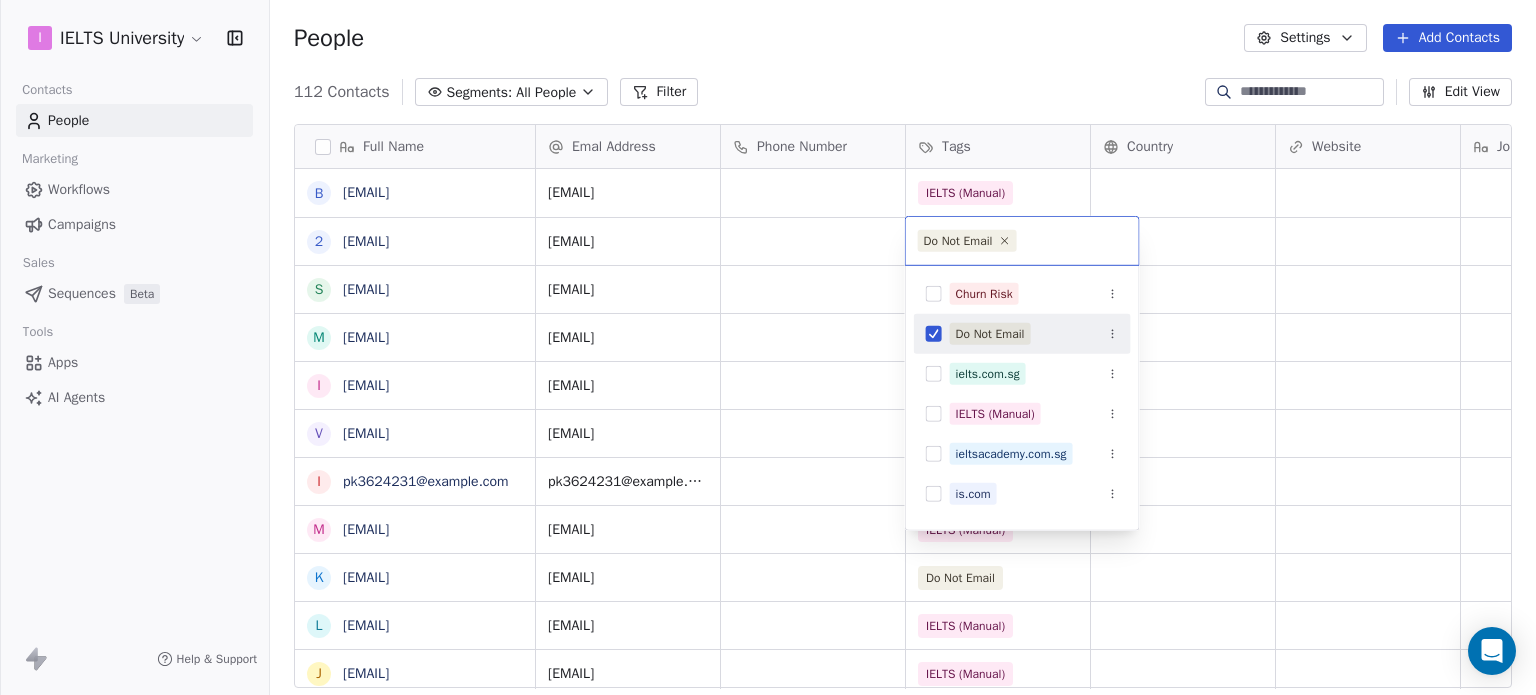 click on "I IELTS University Contacts People Marketing Workflows Campaigns Sales Sequences Beta Tools Apps AI Agents Help & Support People Settings Add Contacts 112 Contacts Segments: All People Filter Edit View Tag Add to Sequence Export Full Name B [EMAIL] 2 27[EMAIL] s [EMAIL] m [EMAIL] i [EMAIL] v [EMAIL] i [EMAIL] m [EMAIL] k [EMAIL] l [EMAIL] j [EMAIL] f [EMAIL] m [EMAIL] J [EMAIL] S [EMAIL] s [EMAIL] n [EMAIL] S [EMAIL] v [EMAIL] p [EMAIL] m [EMAIL] m [EMAIL] d [EMAIL] s [EMAIL] e [EMAIL] m[EMAIL] d [EMAIL] d [EMAIL] n [EMAIL] p pk3624231@example.com S Tags" at bounding box center (768, 347) 